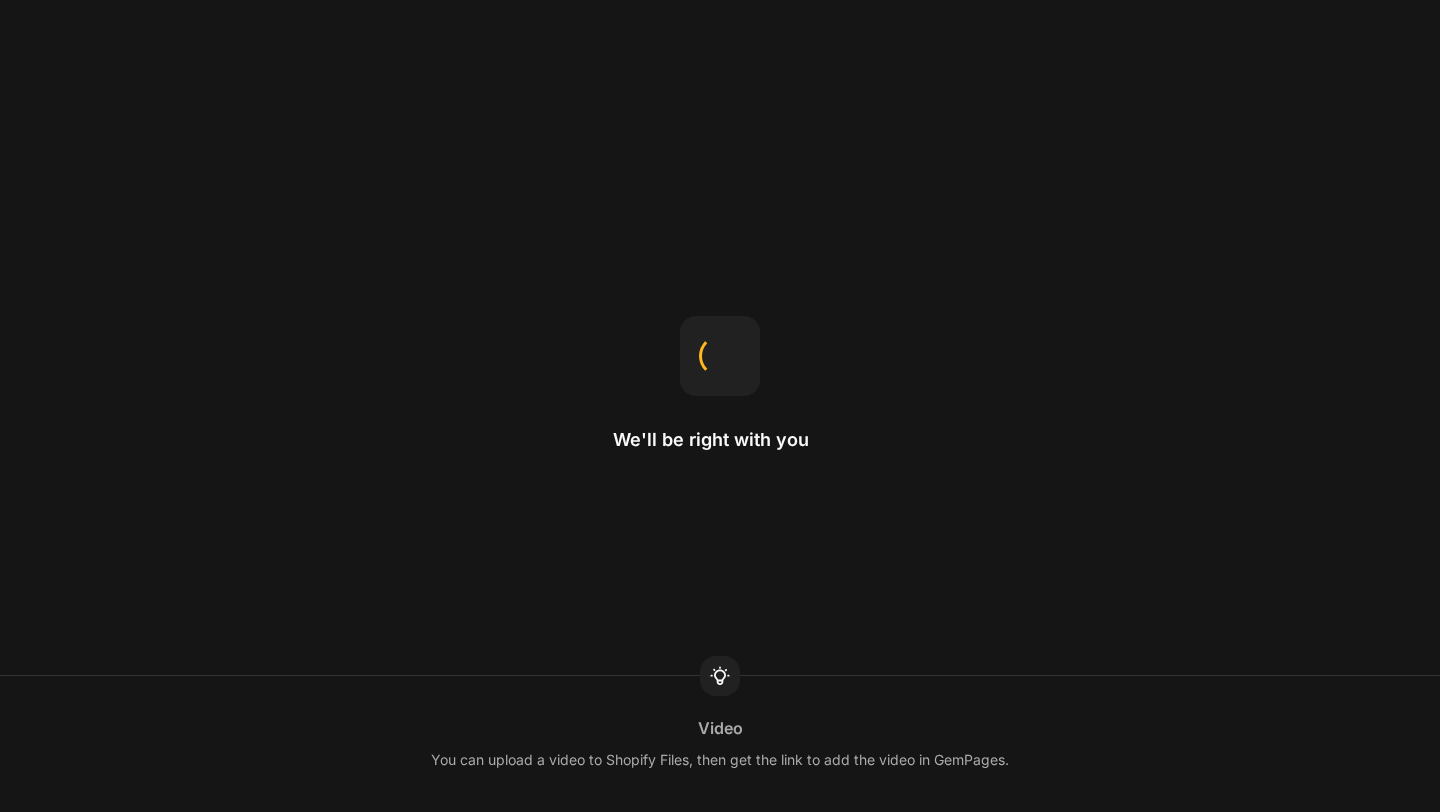 scroll, scrollTop: 0, scrollLeft: 0, axis: both 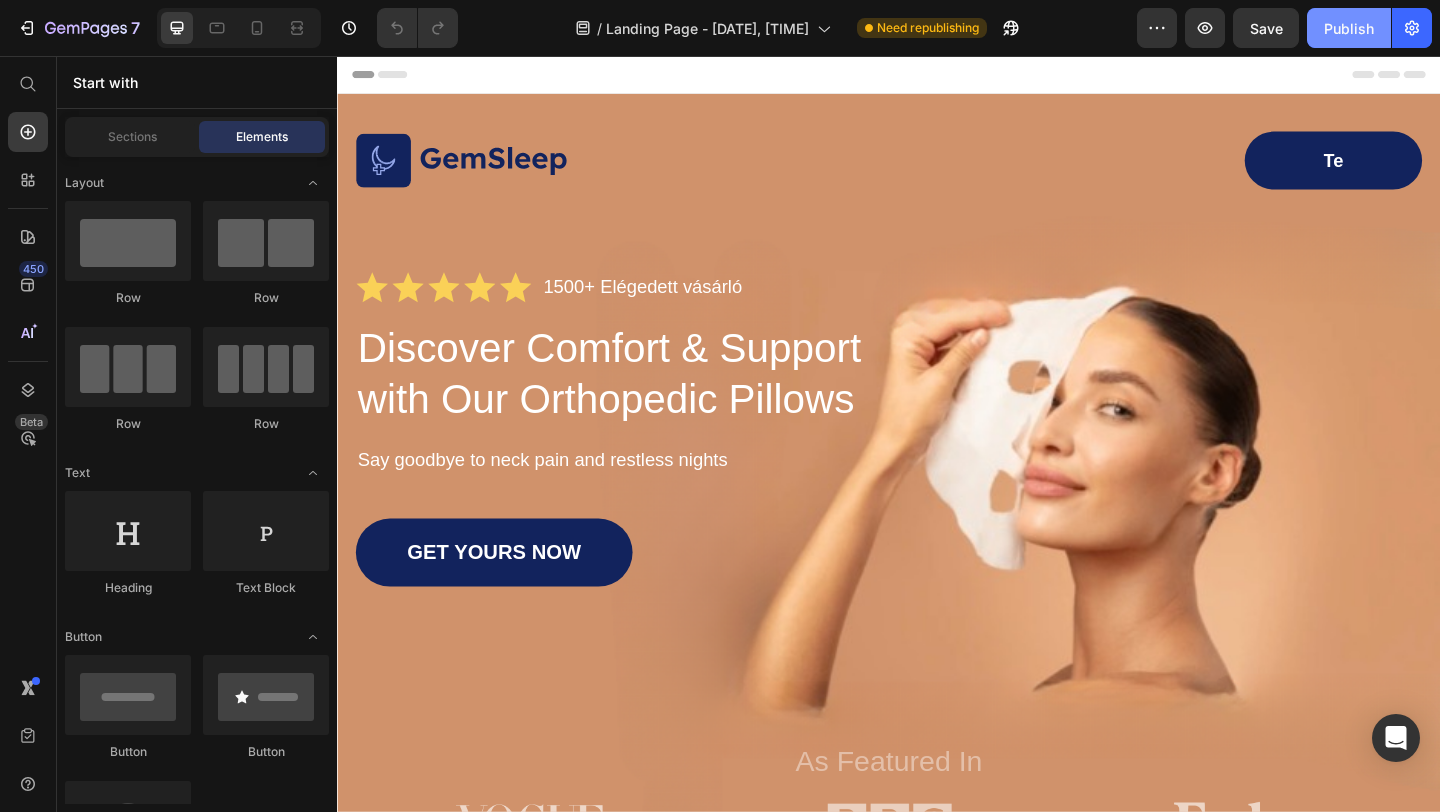 click on "Publish" 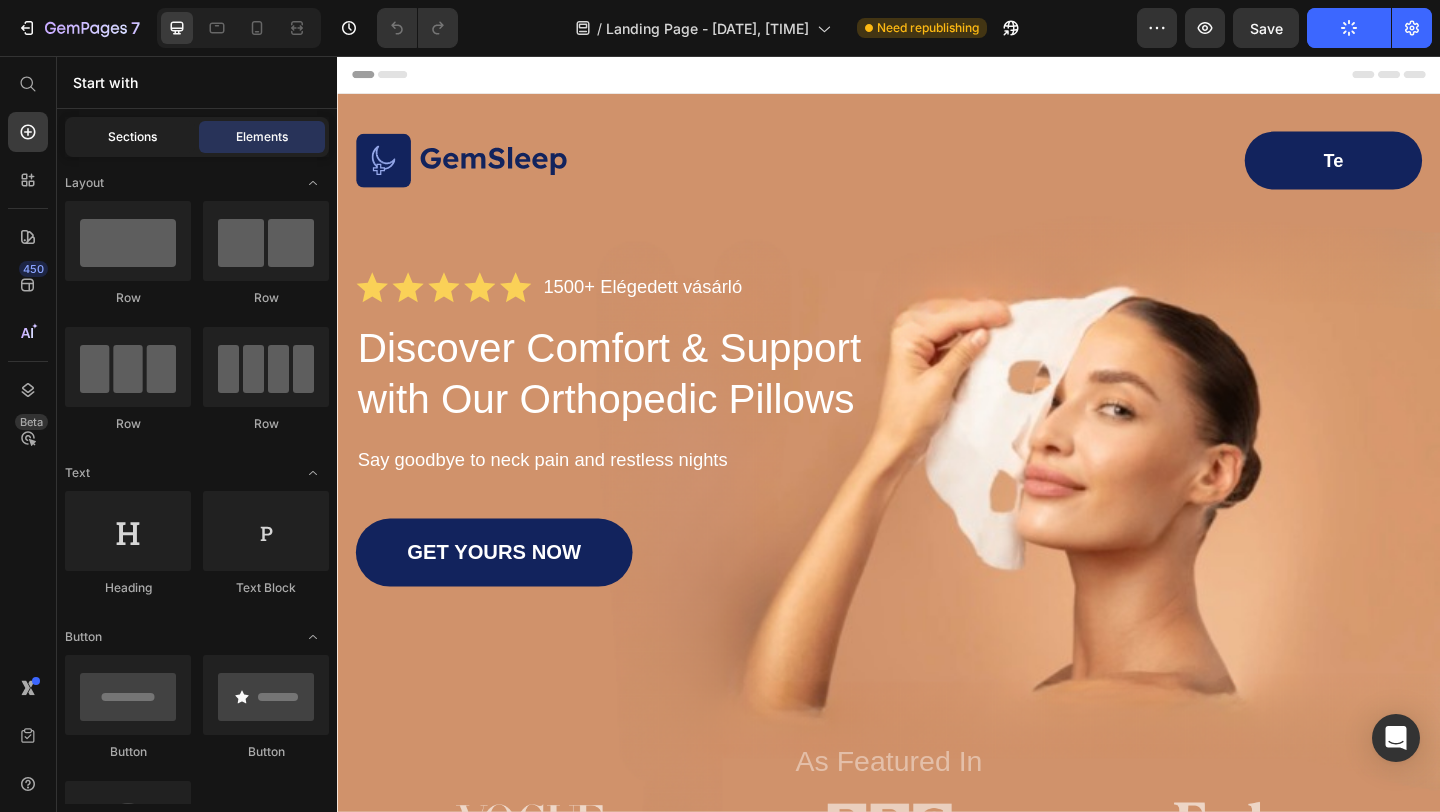 click on "Sections" at bounding box center (132, 137) 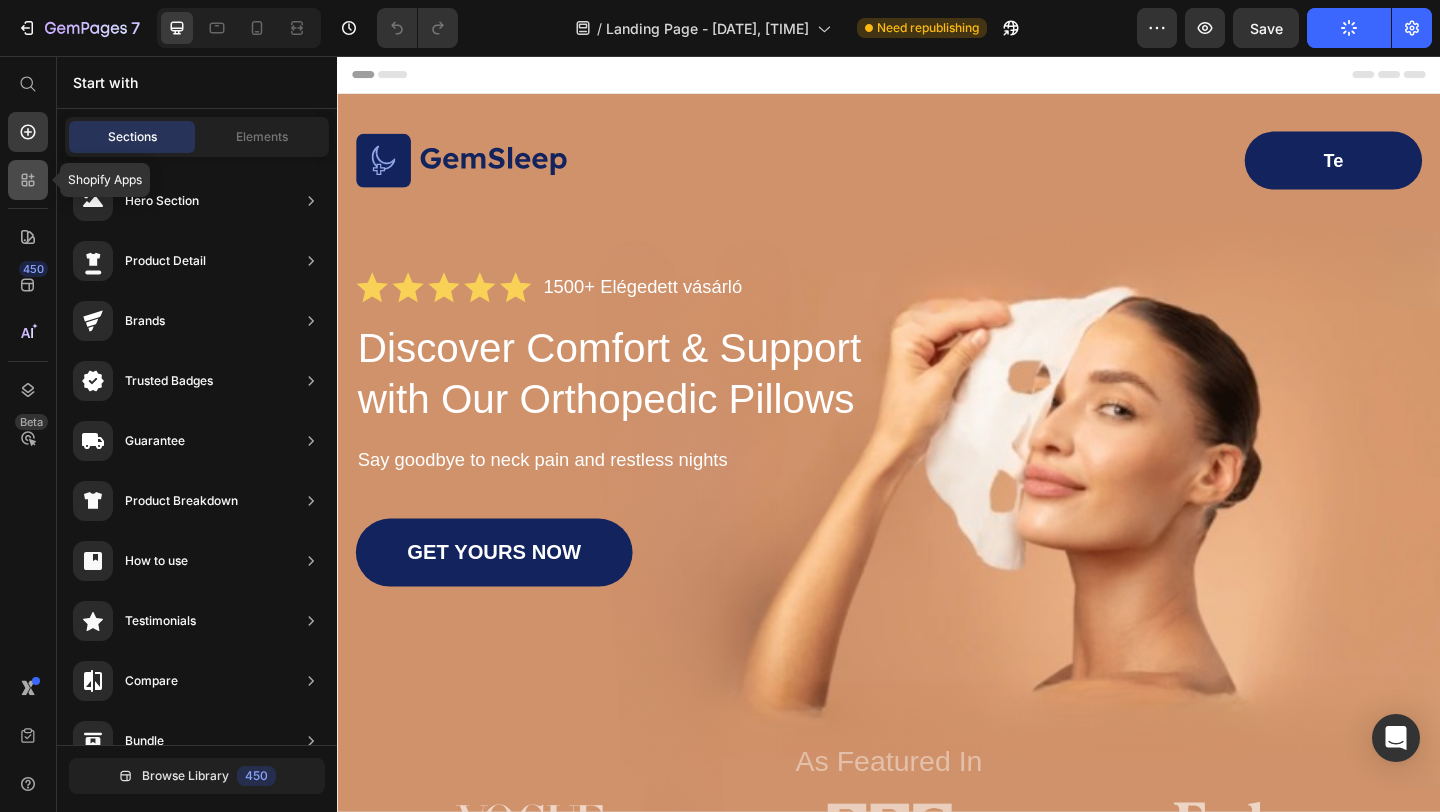 click 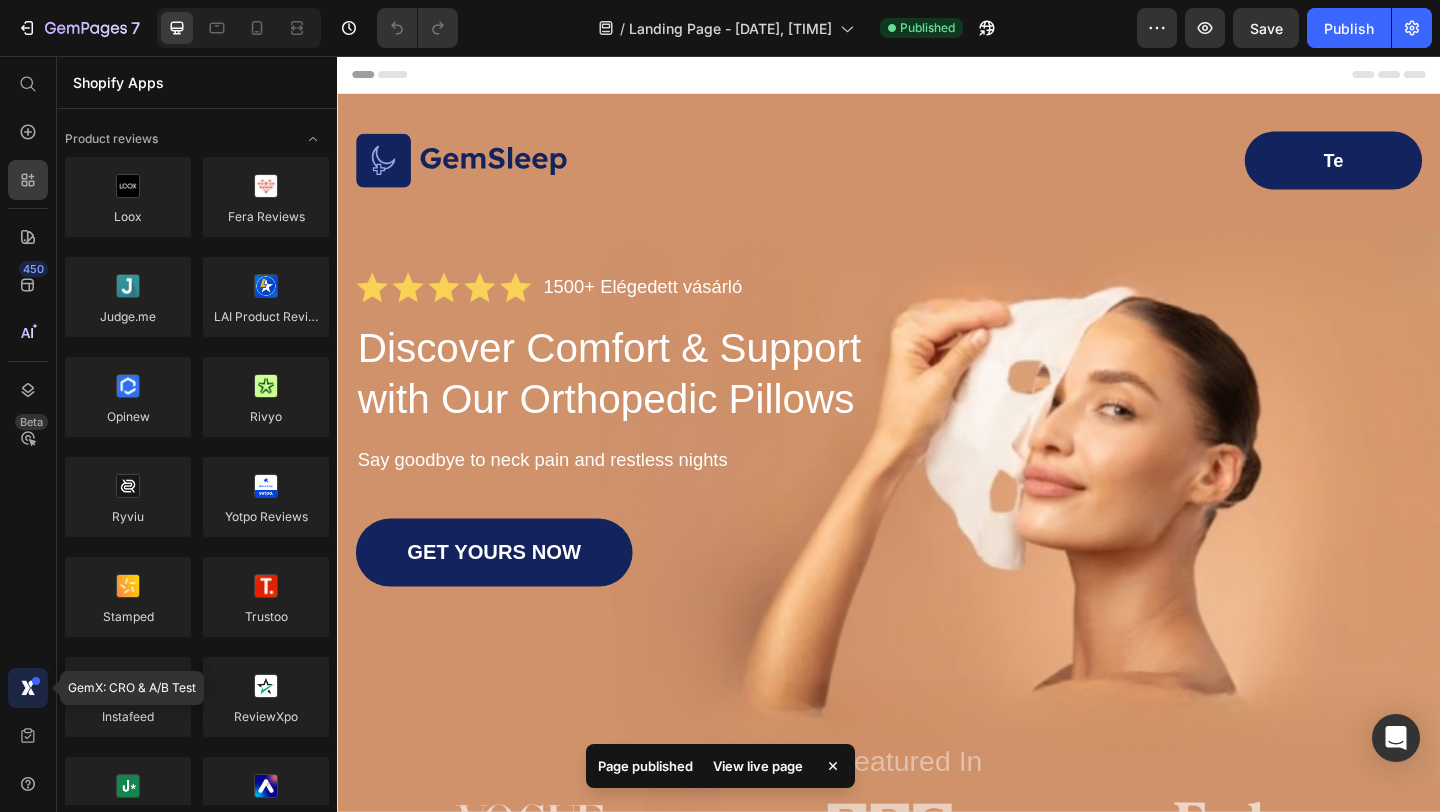 click 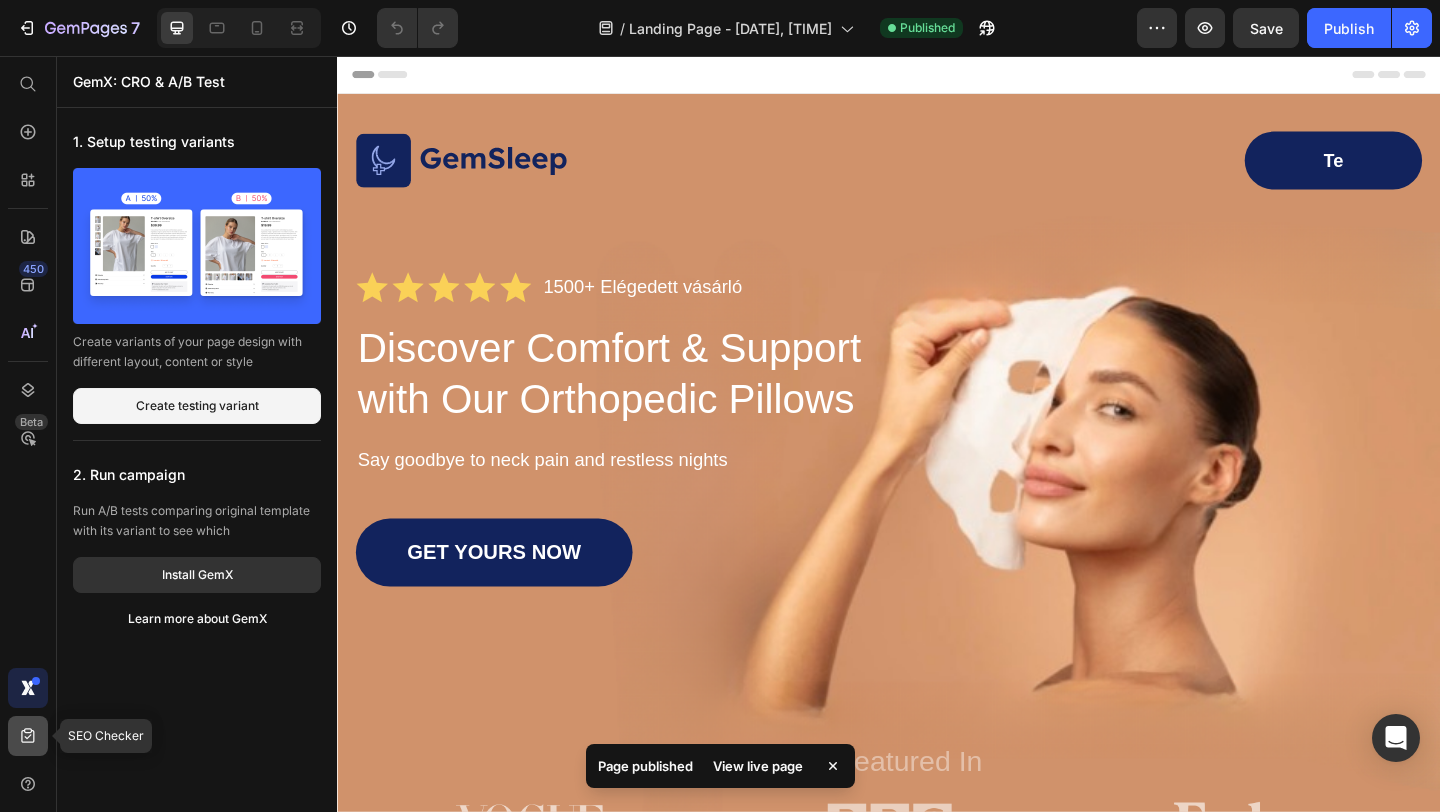 click 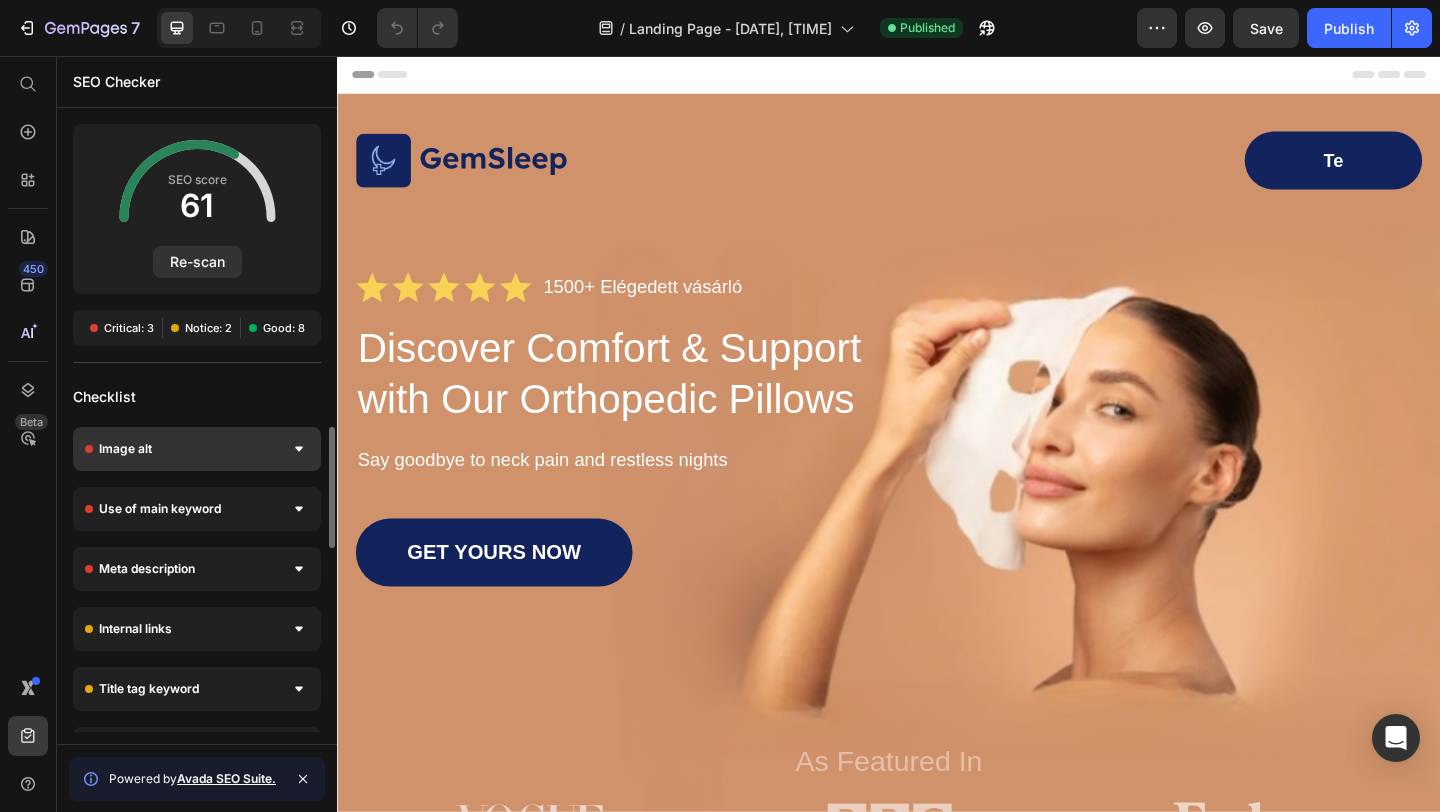click on "Image alt" at bounding box center [197, 449] 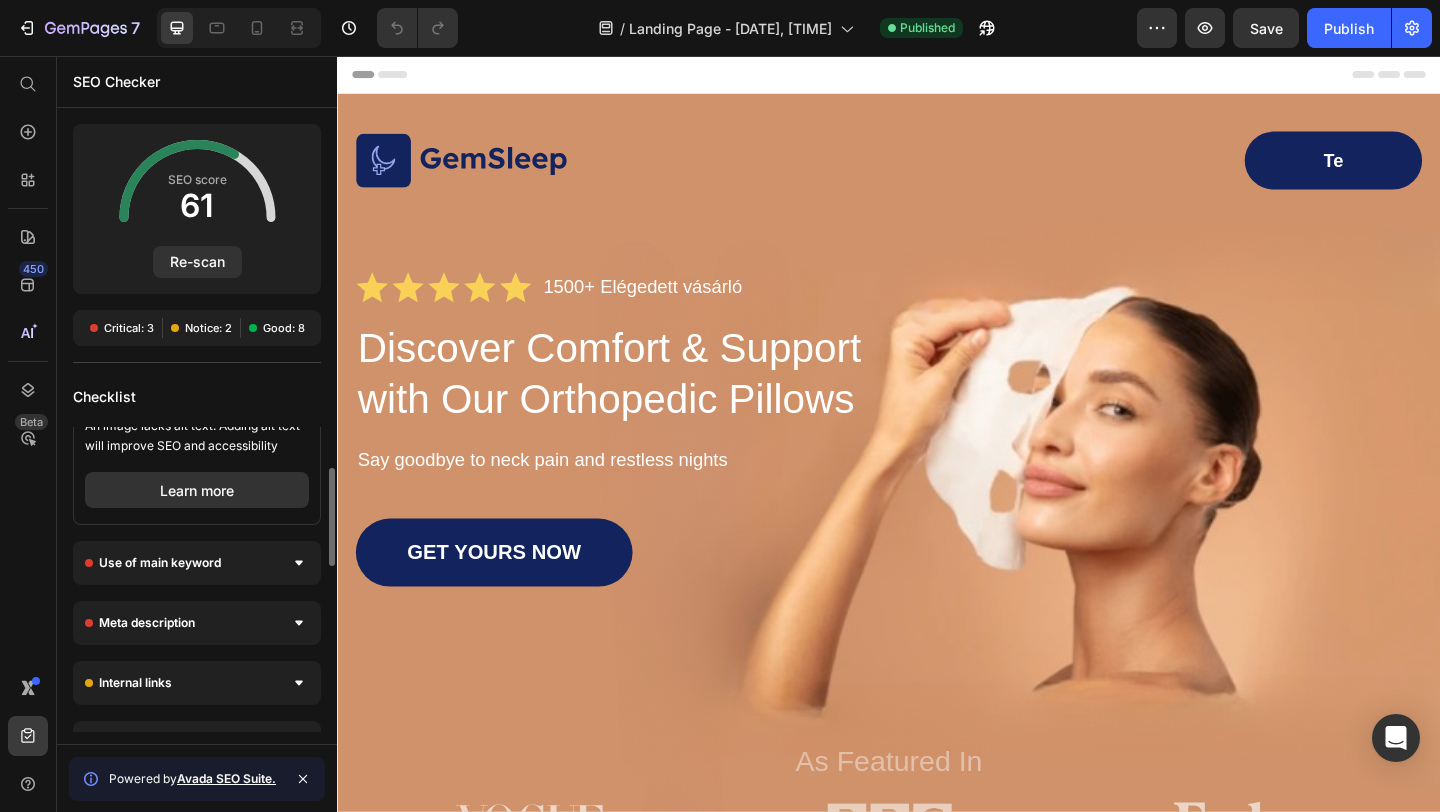click on "Use of main keyword" at bounding box center (197, 563) 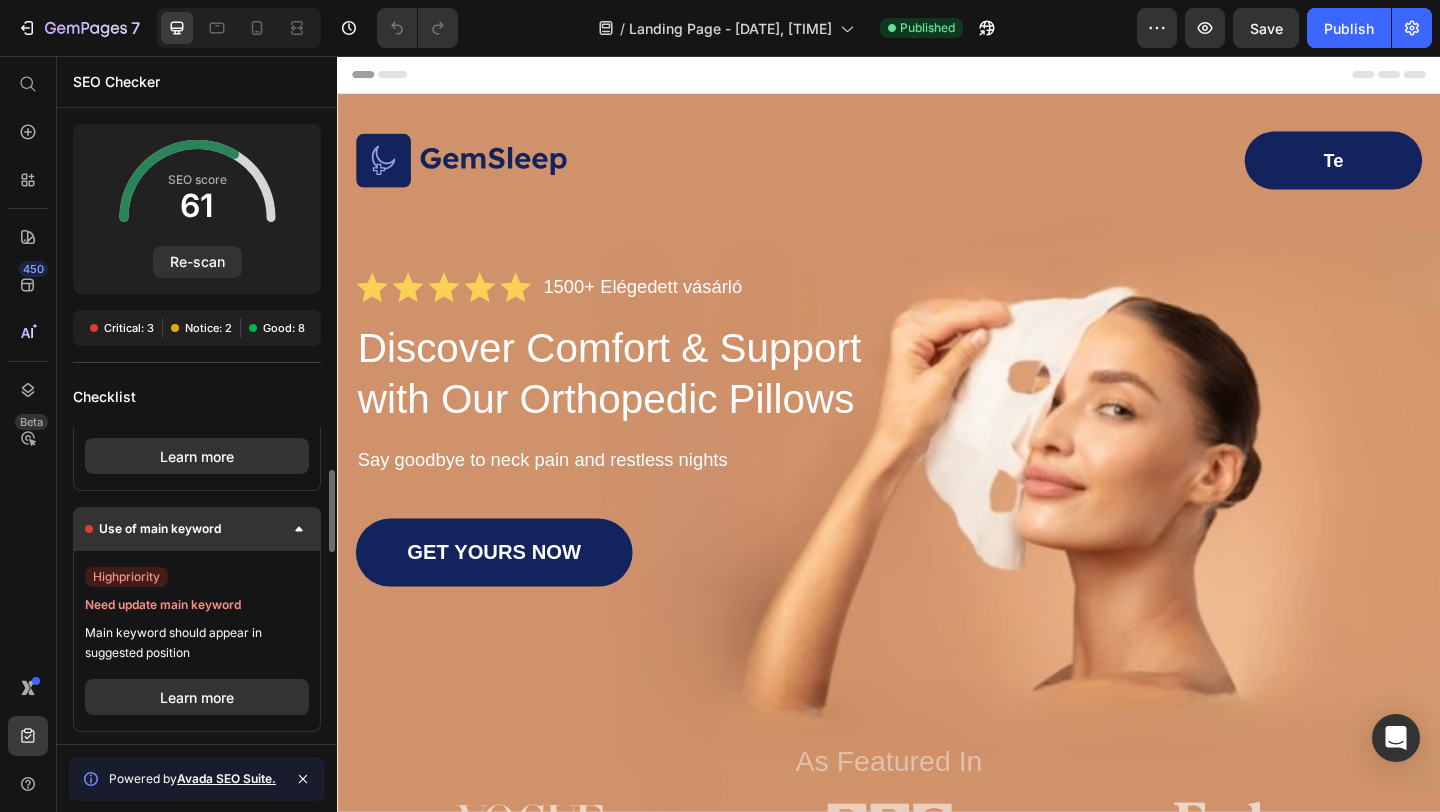 click on "Use of main keyword" at bounding box center [160, 529] 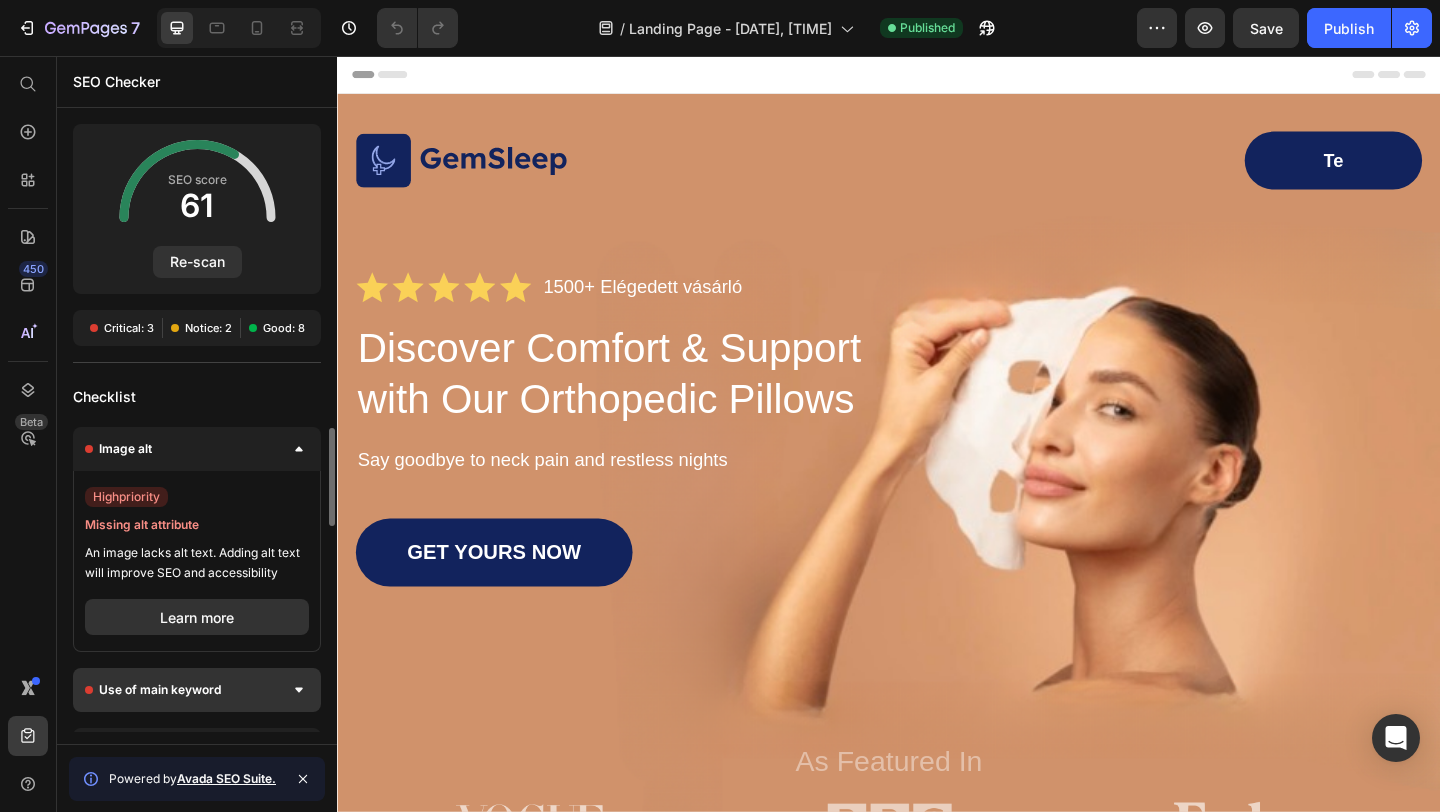 scroll, scrollTop: 1, scrollLeft: 0, axis: vertical 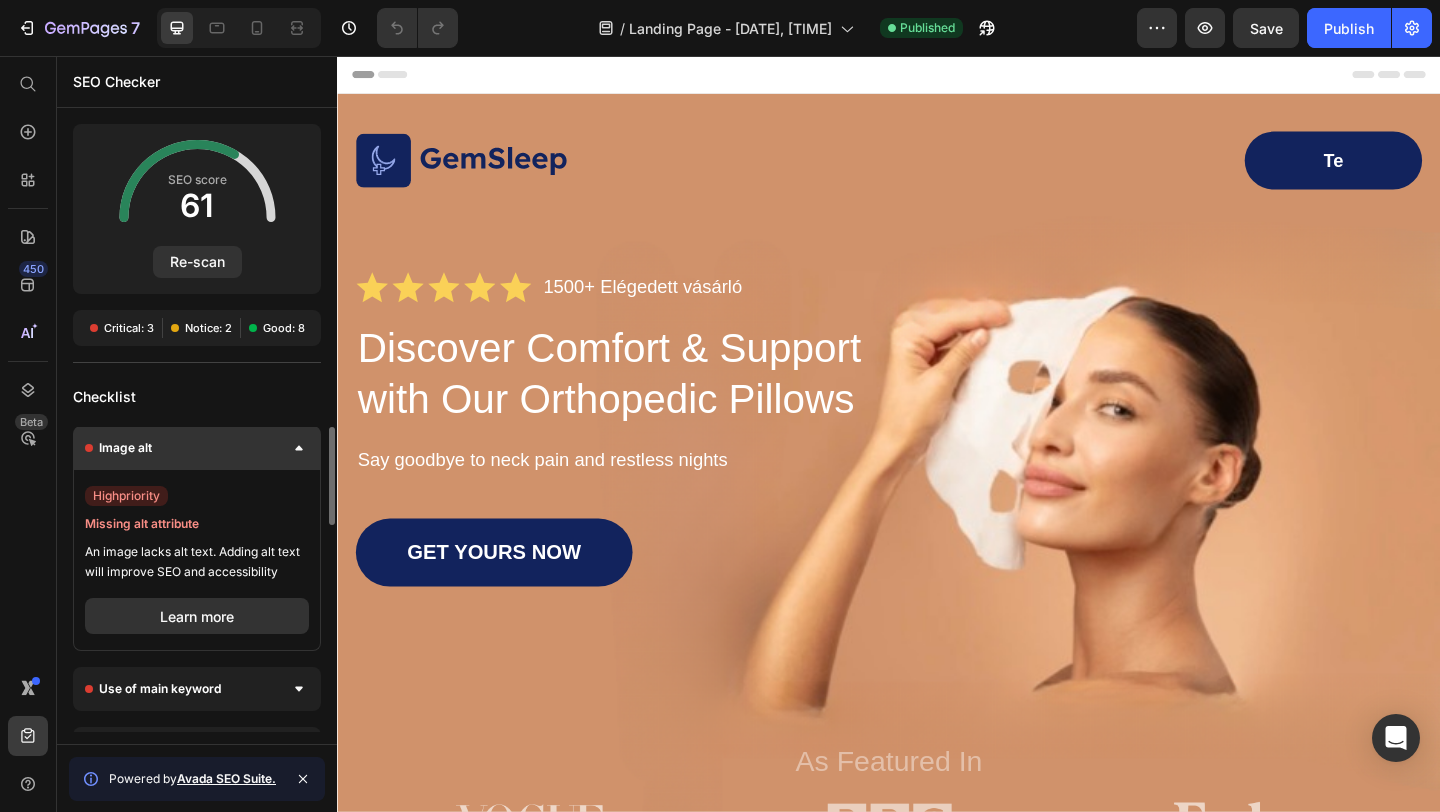 click on "Image alt" at bounding box center [197, 448] 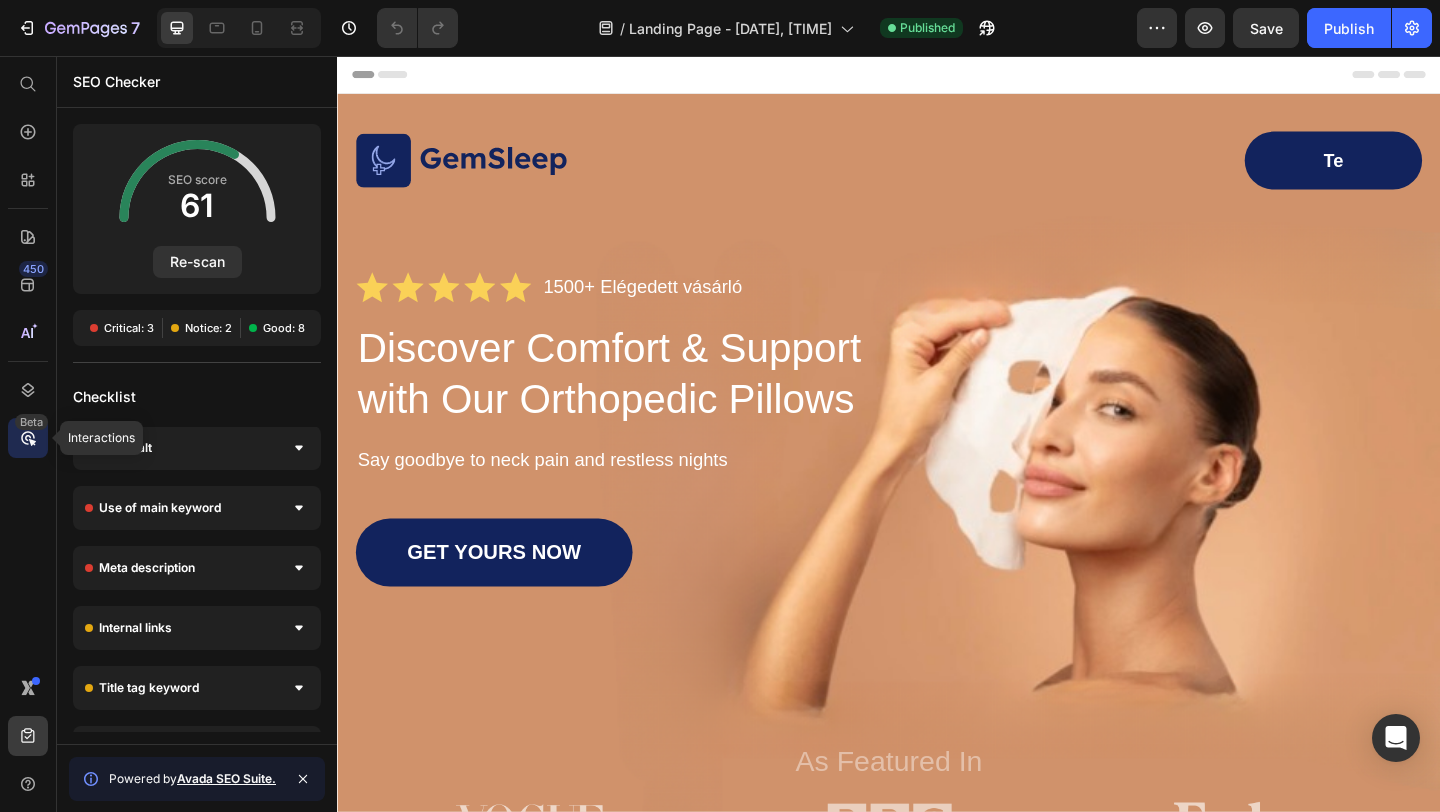 click 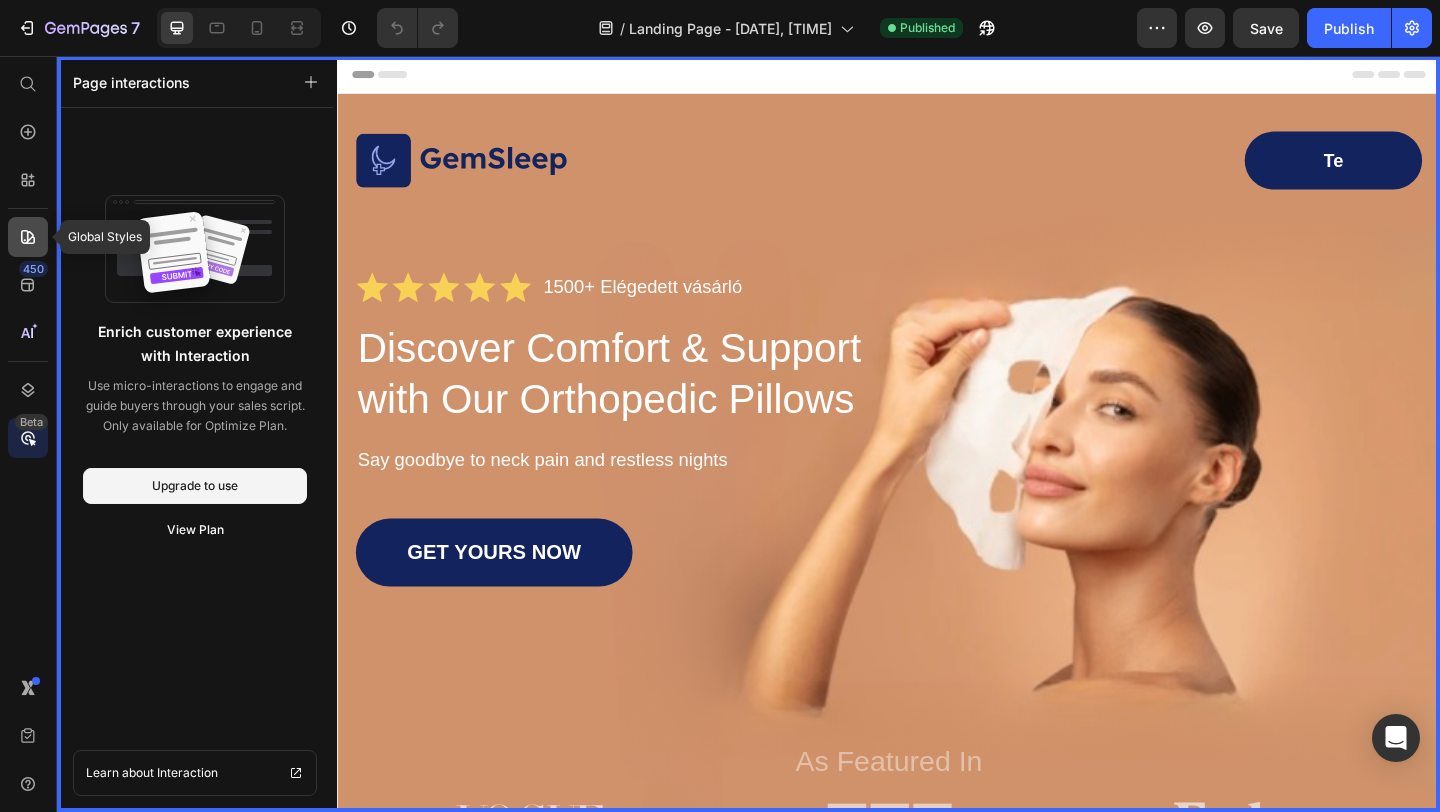 click 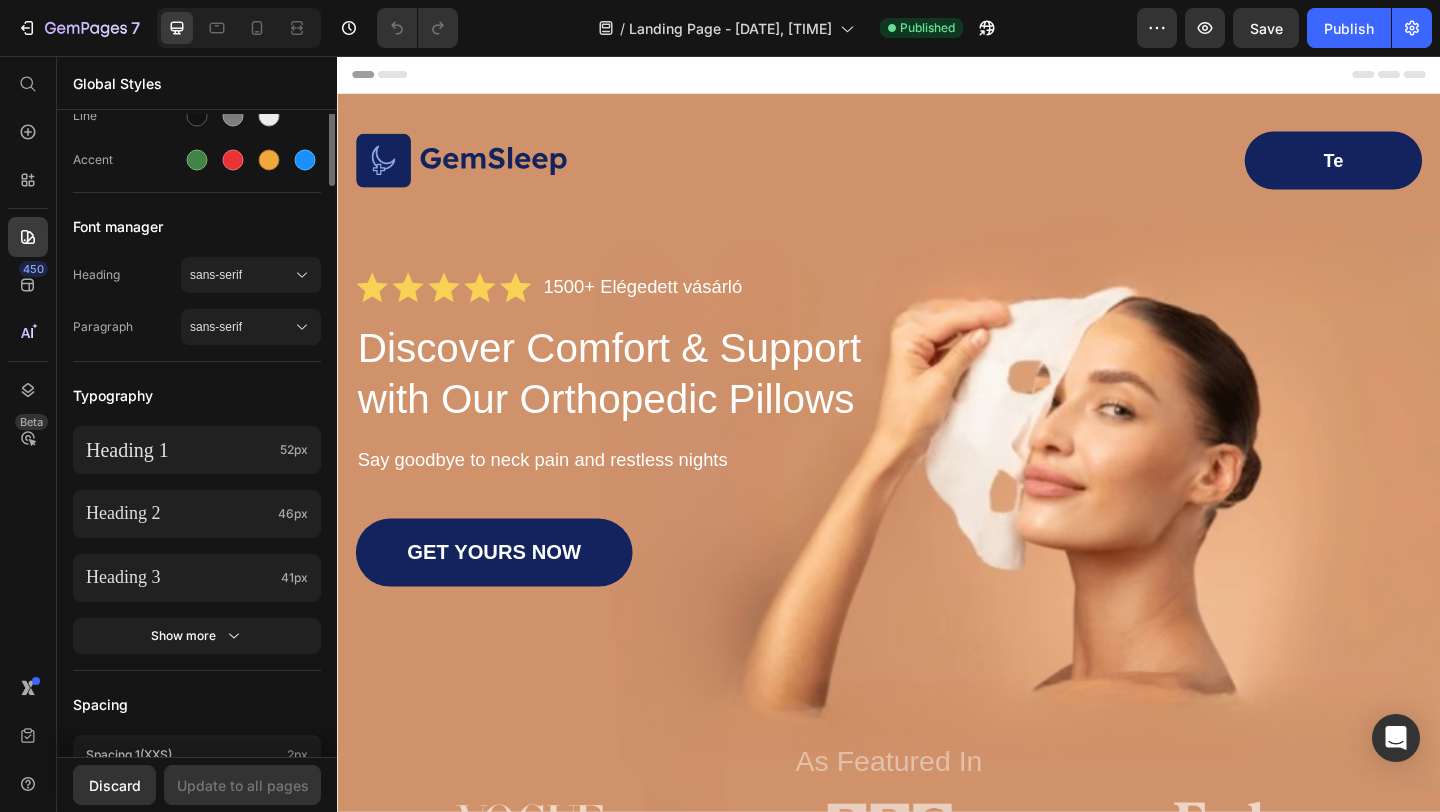 scroll, scrollTop: 0, scrollLeft: 0, axis: both 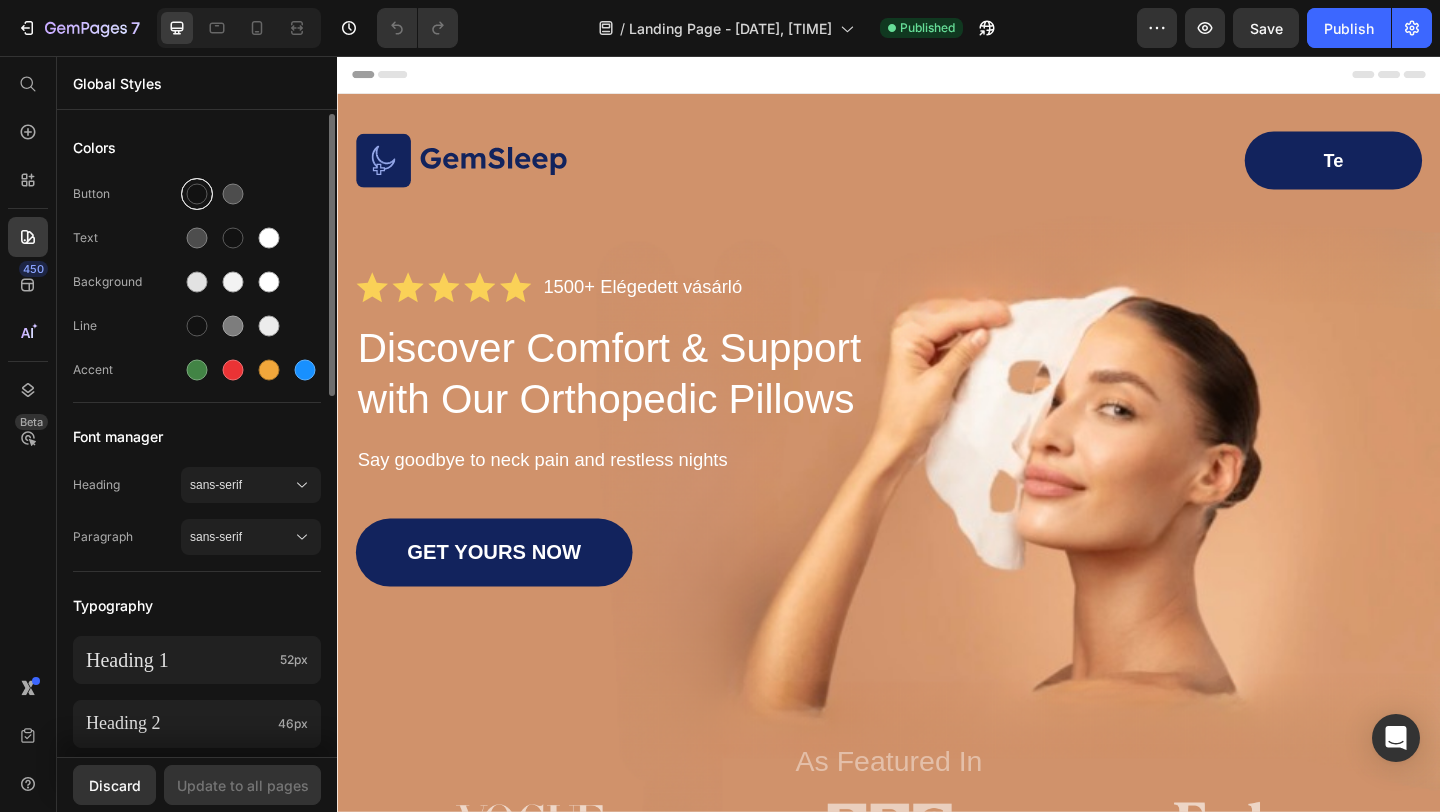 click at bounding box center [197, 194] 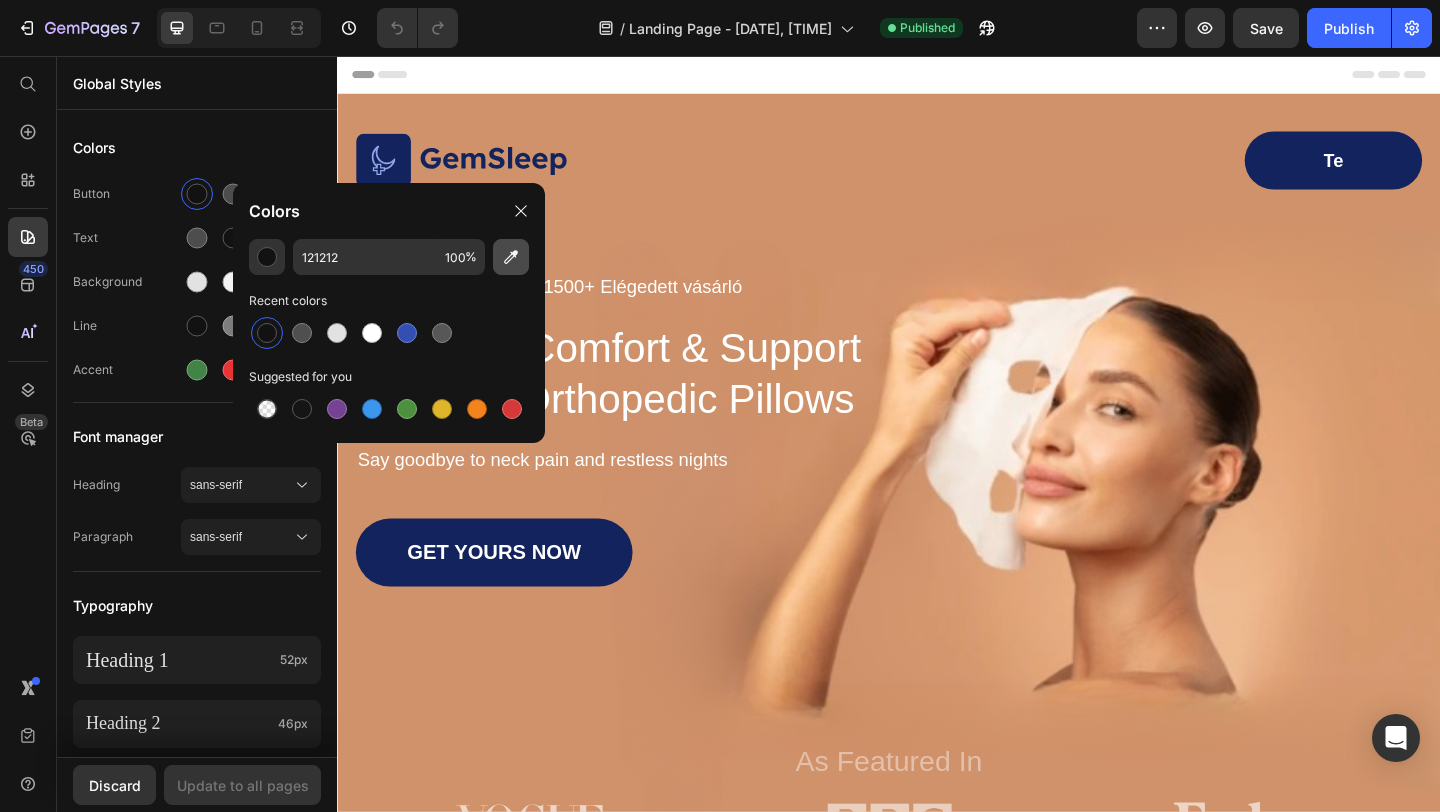 click 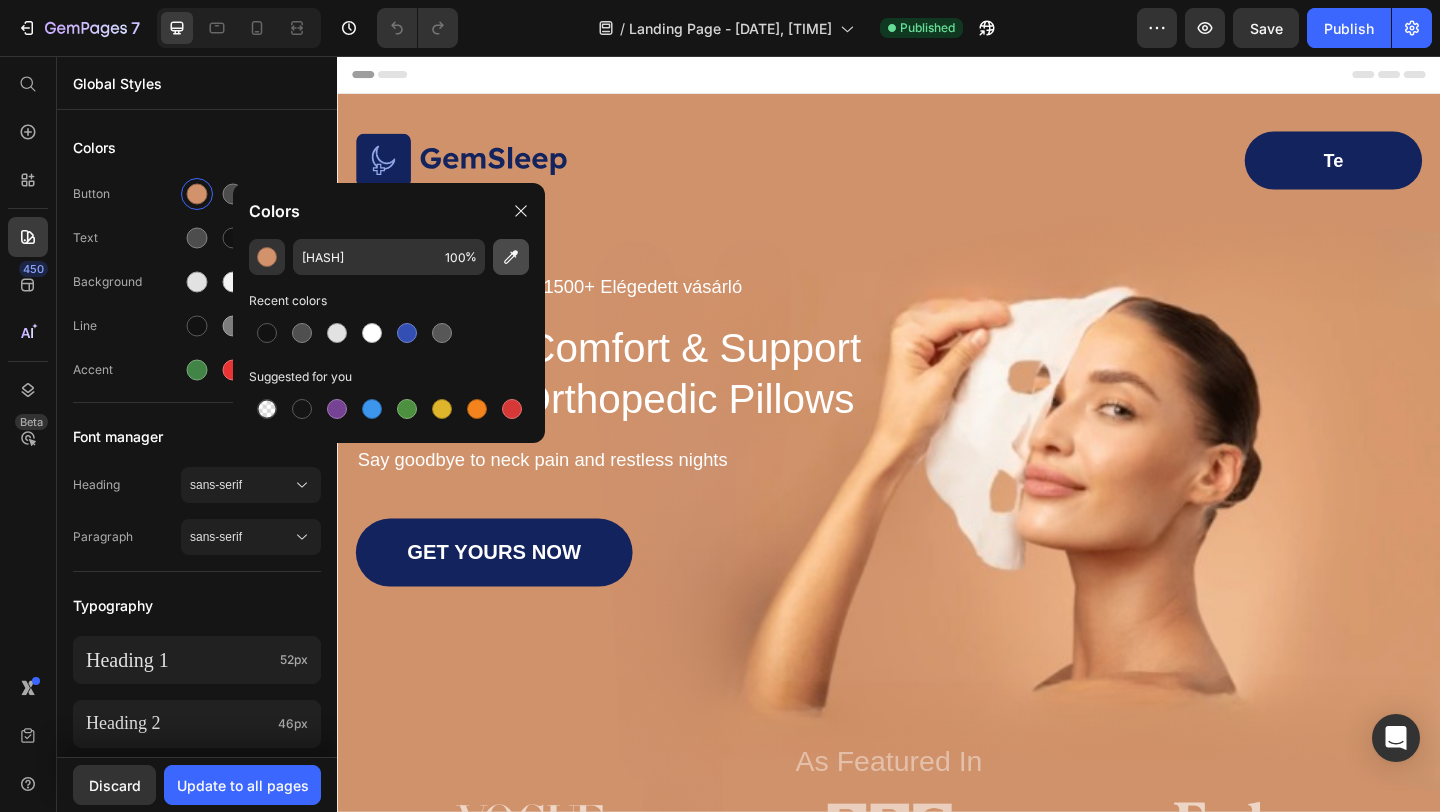 click at bounding box center (511, 257) 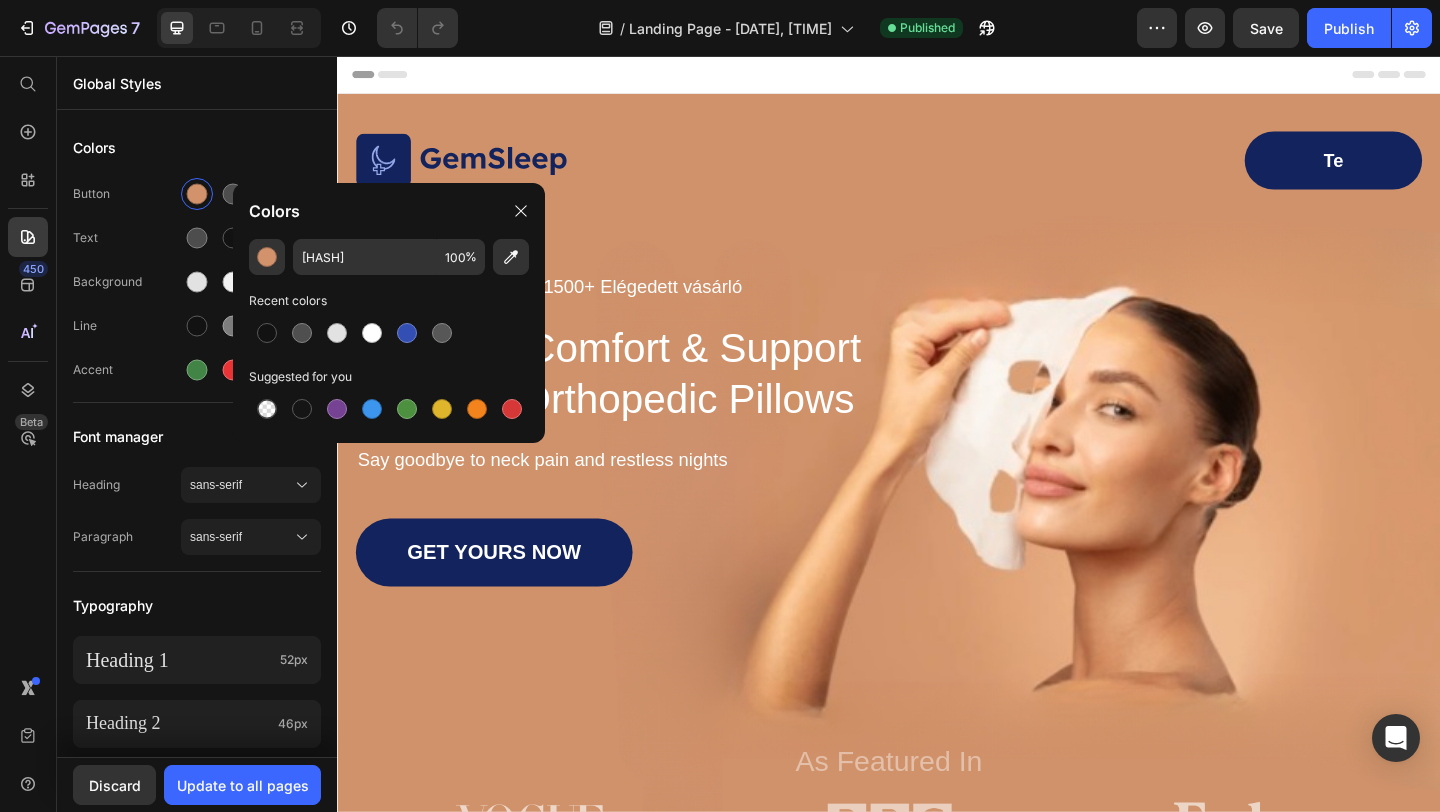 type on "[HASH]" 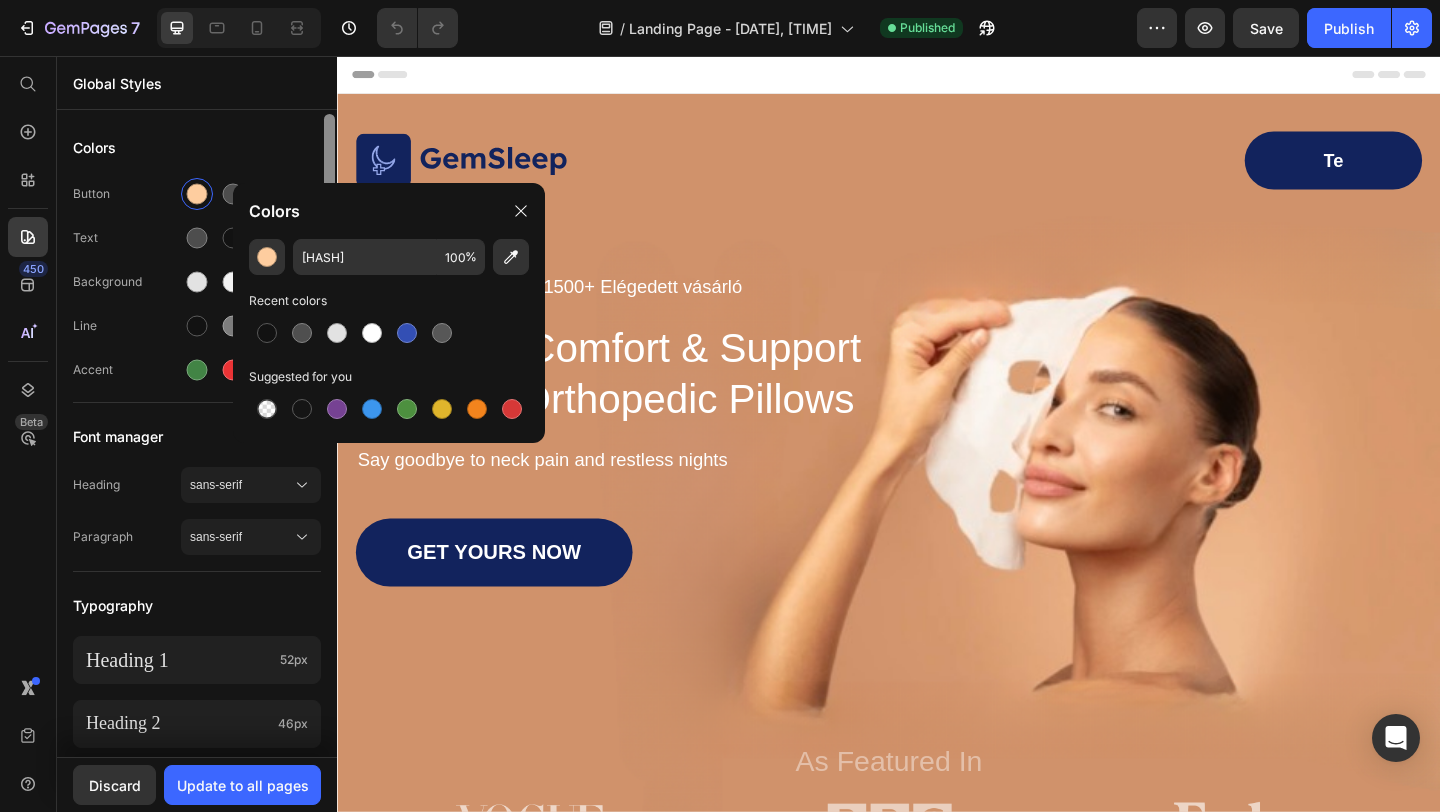 click at bounding box center [329, 255] 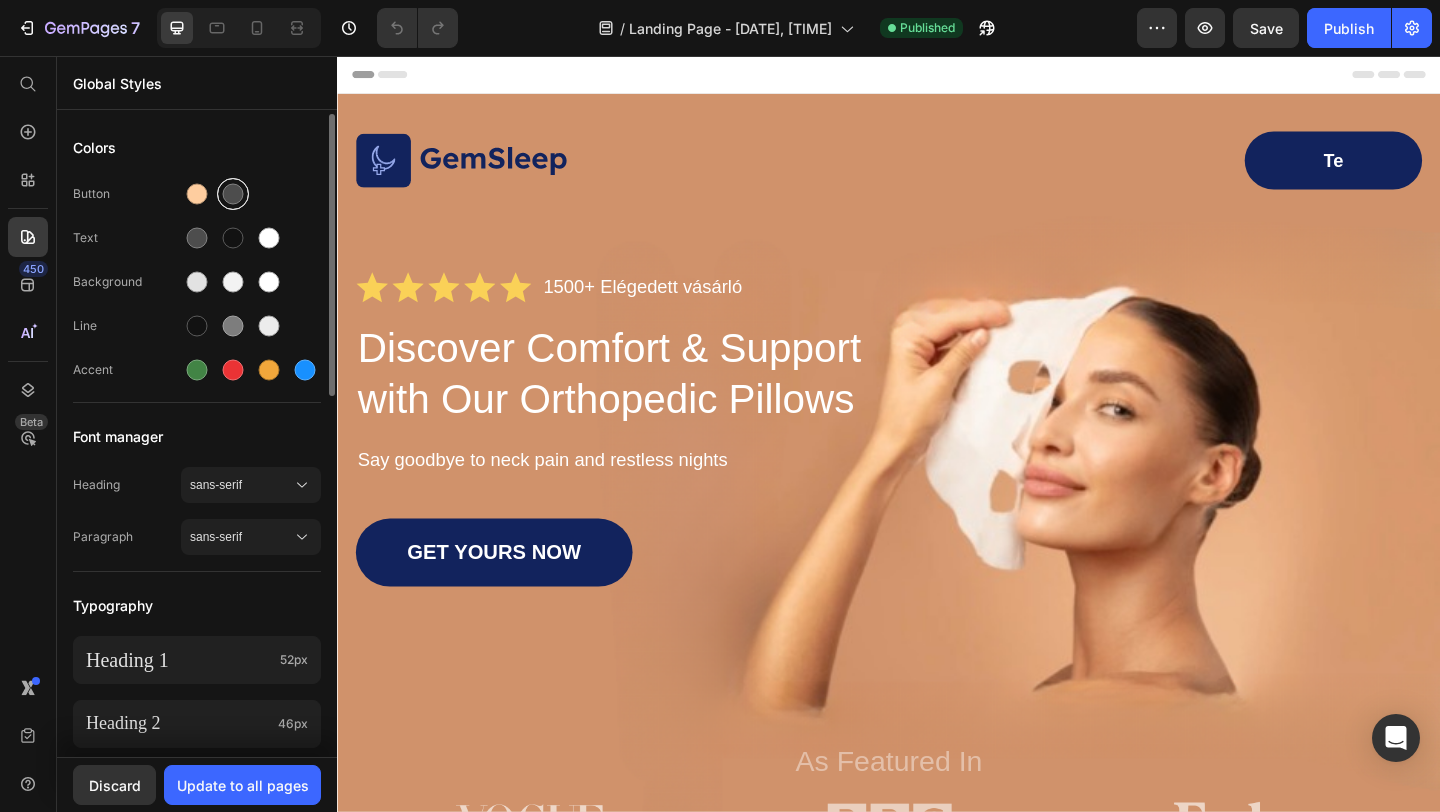 click at bounding box center [233, 194] 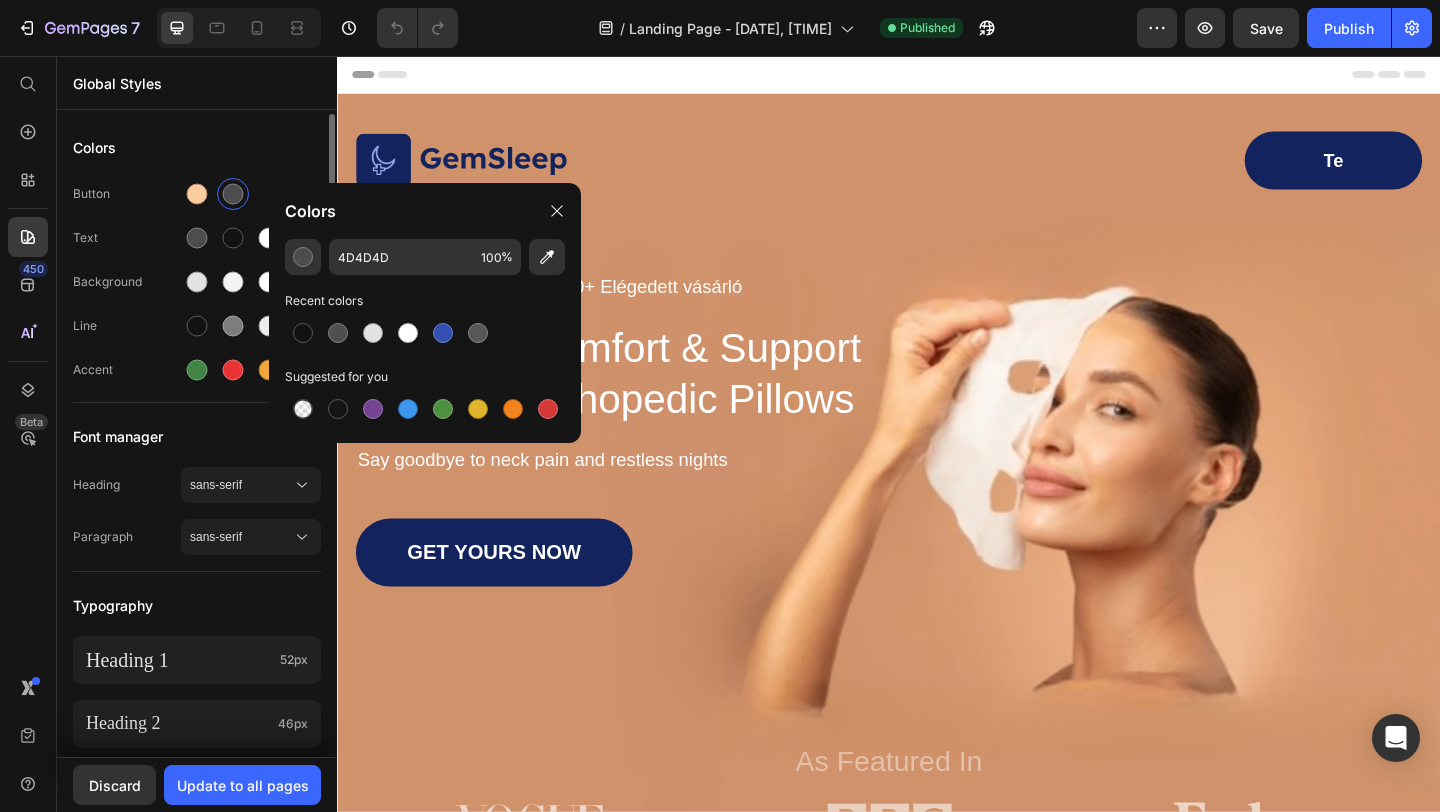 click on "Colors" at bounding box center (197, 148) 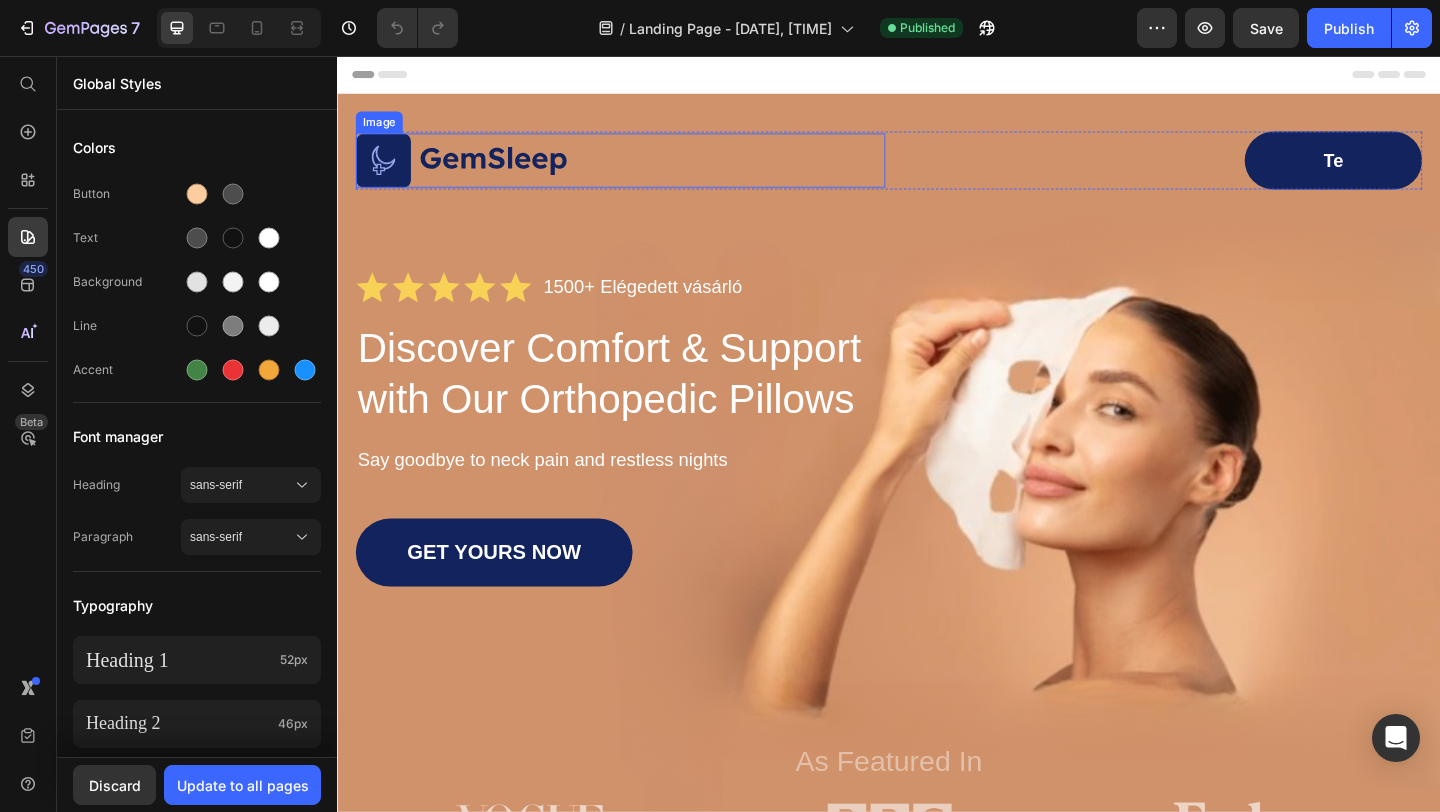 click at bounding box center [645, 170] 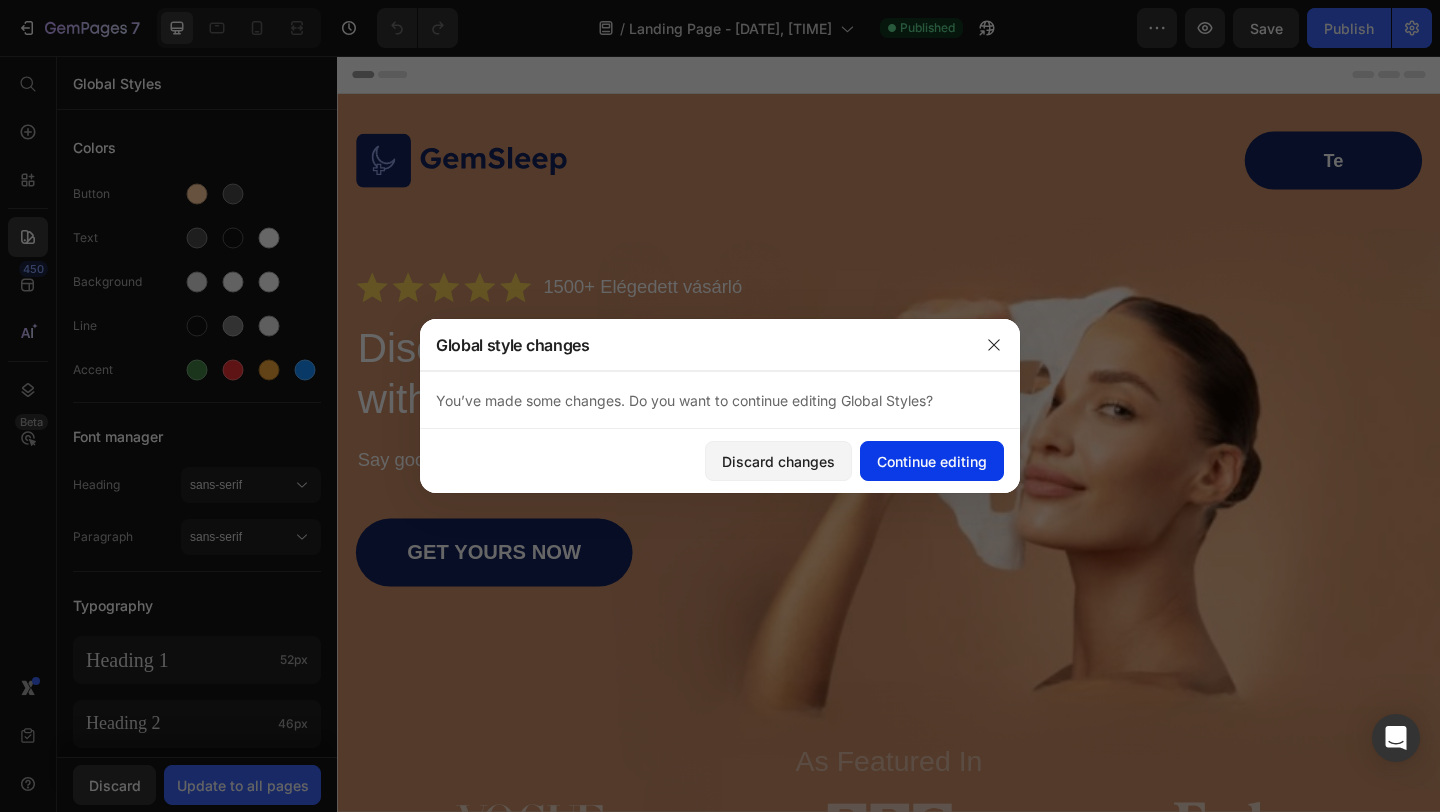 click on "Continue editing" at bounding box center [932, 461] 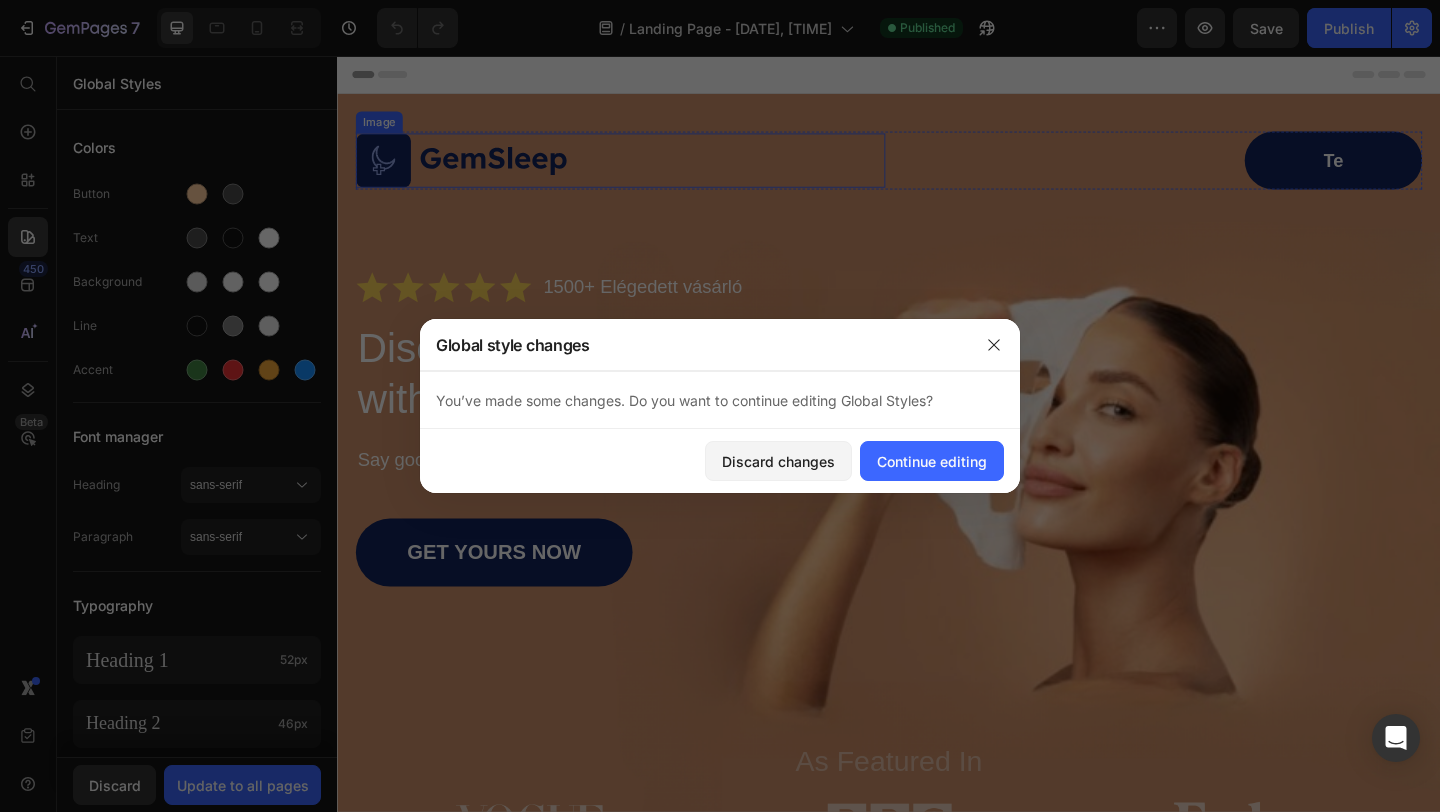 drag, startPoint x: 411, startPoint y: 153, endPoint x: 741, endPoint y: 202, distance: 333.61804 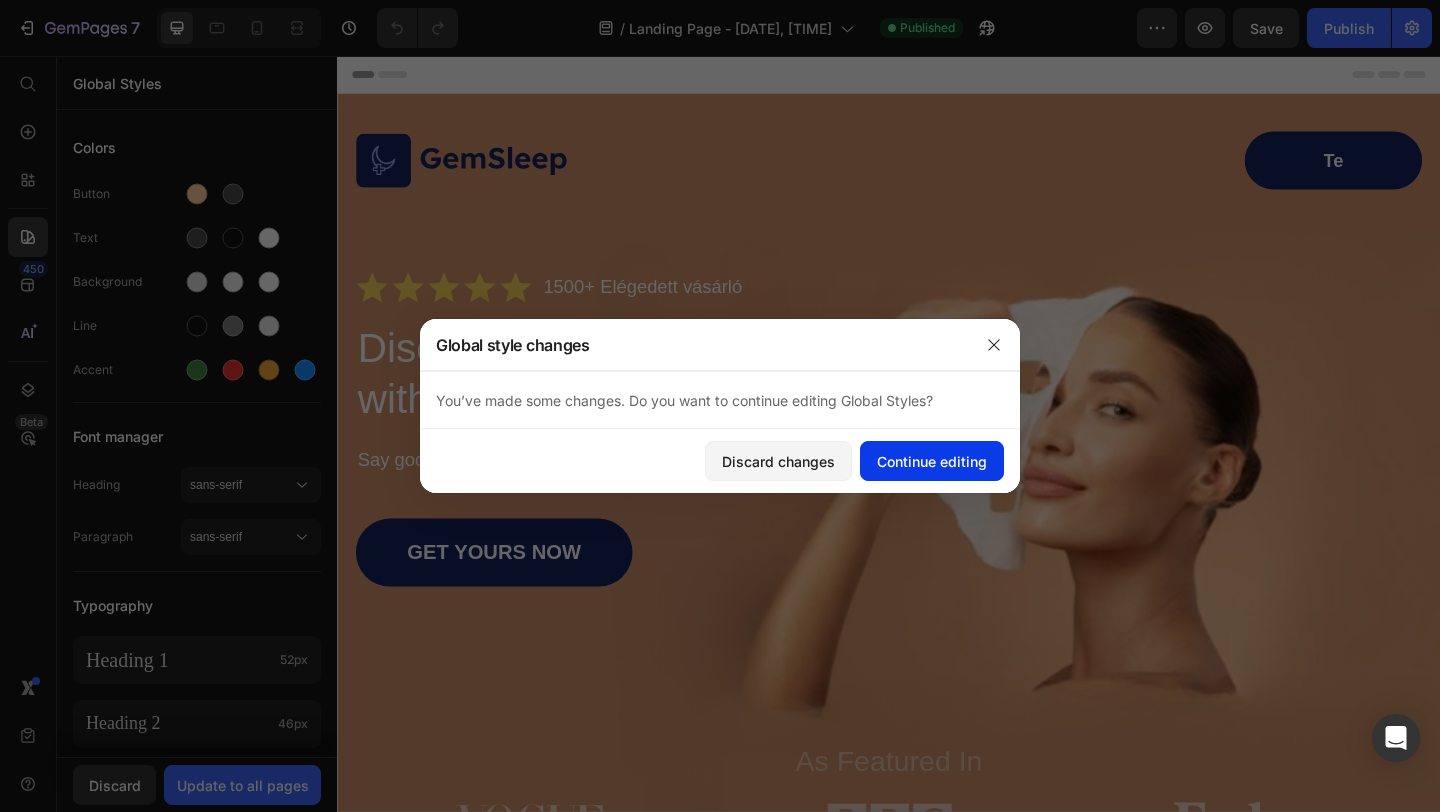click on "Continue editing" at bounding box center (932, 461) 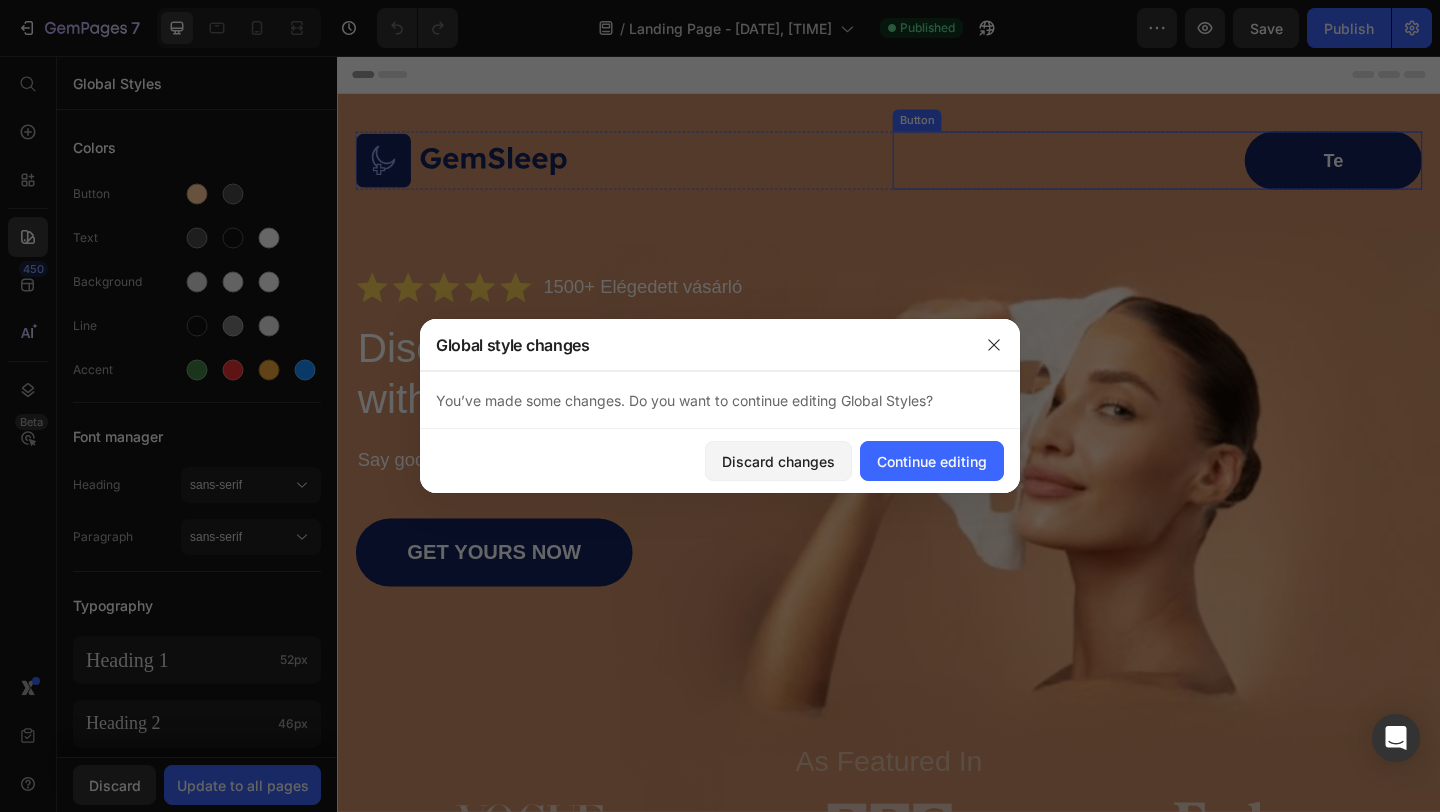 click on "Te" at bounding box center (1420, 169) 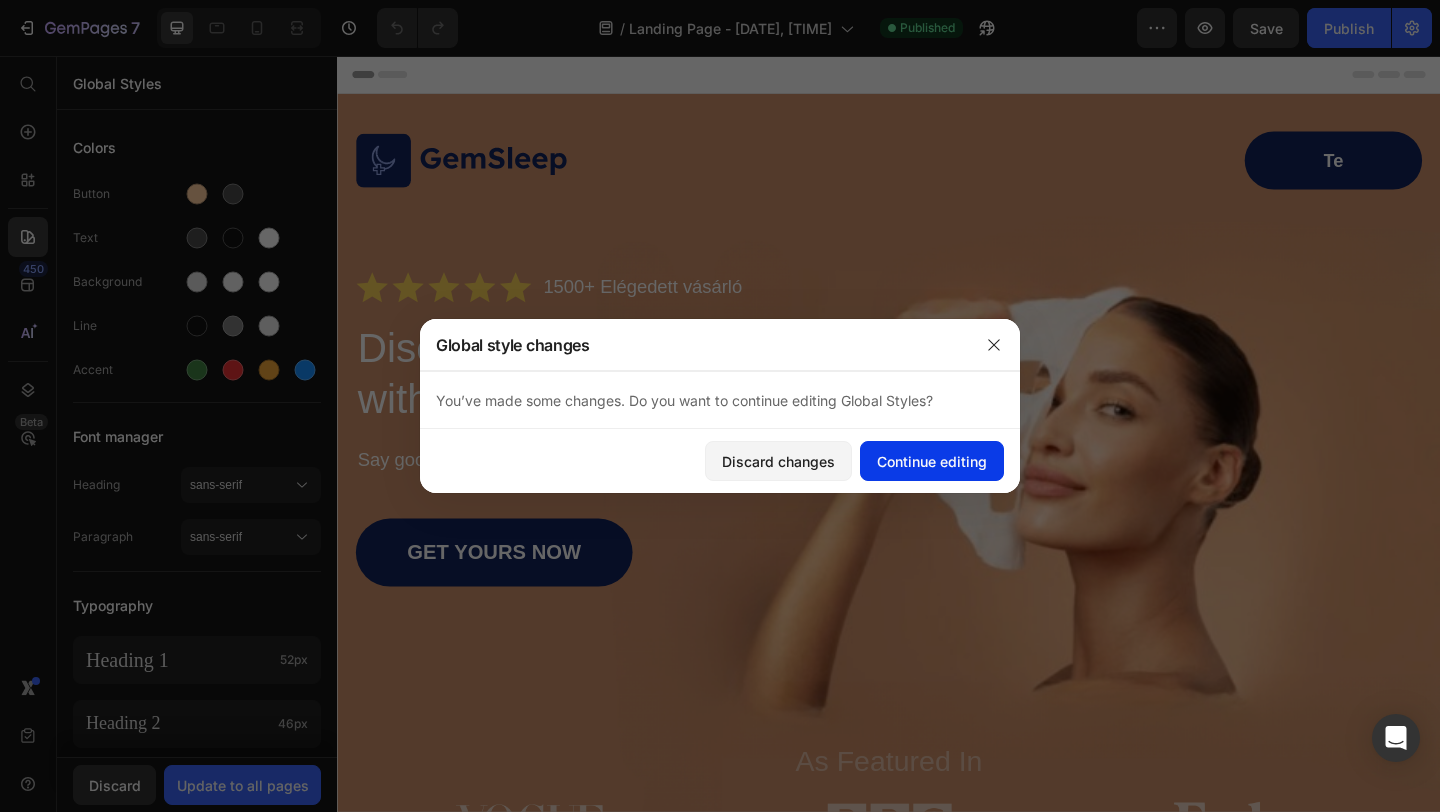 click on "Continue editing" at bounding box center [932, 461] 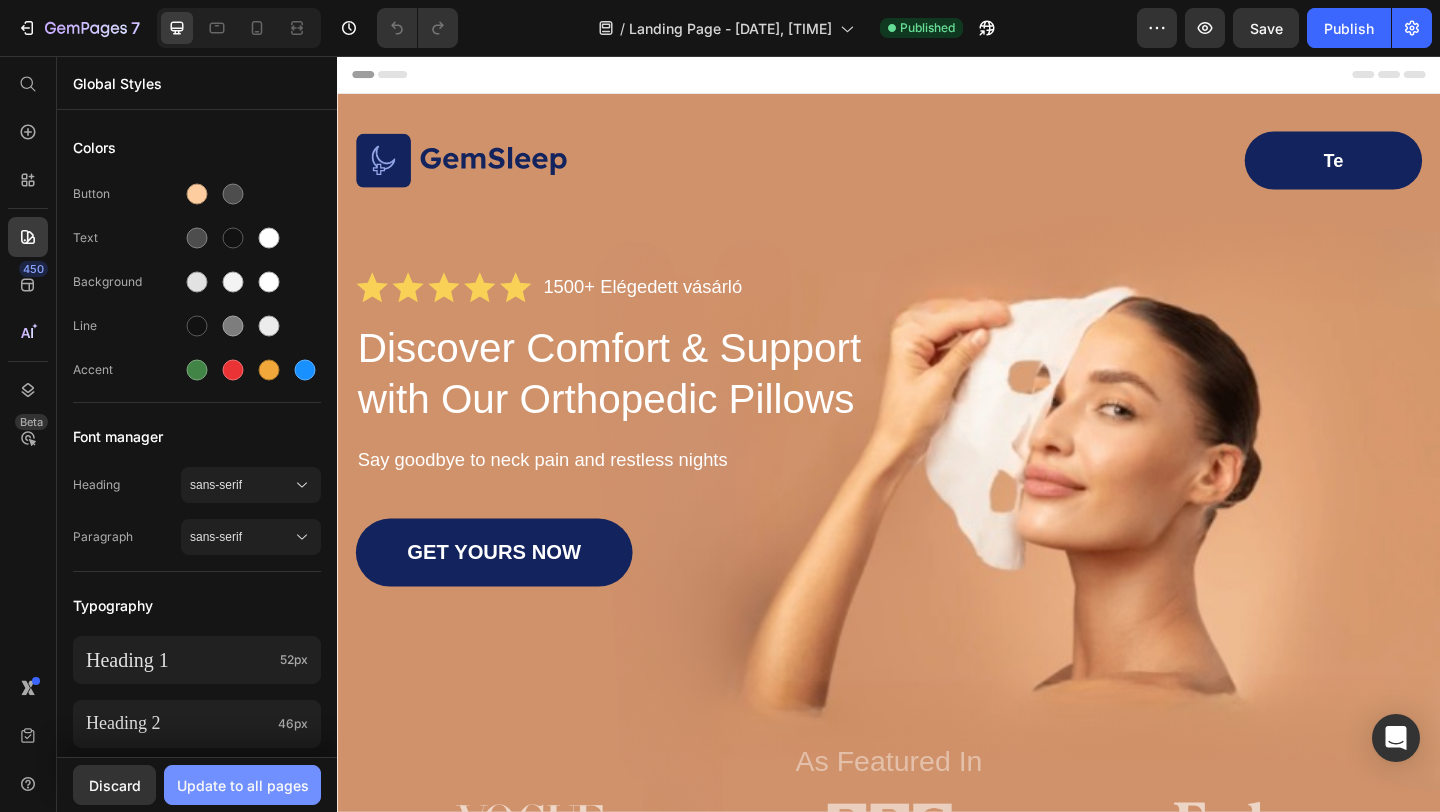 click on "Update to all pages" at bounding box center (243, 785) 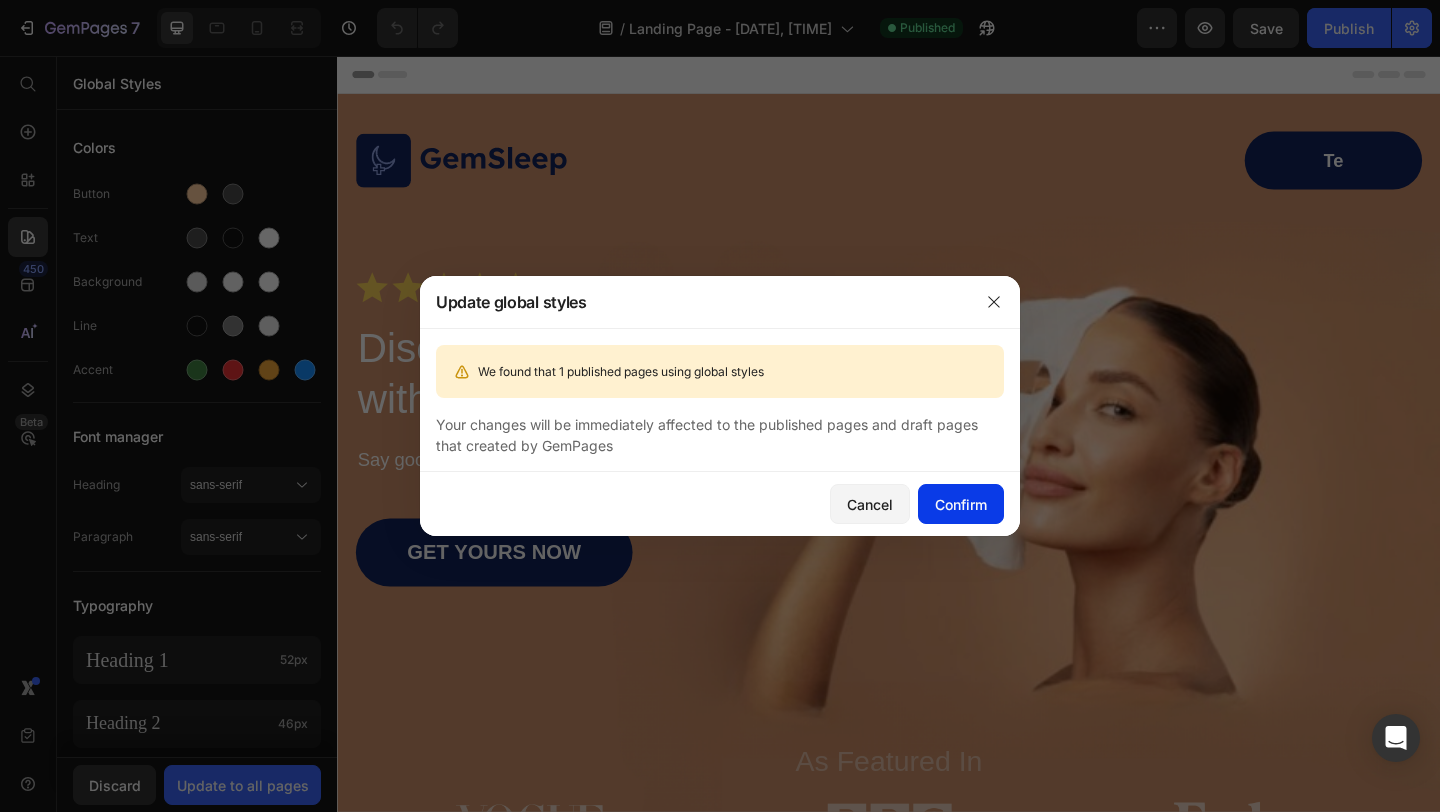 click on "Confirm" at bounding box center (961, 504) 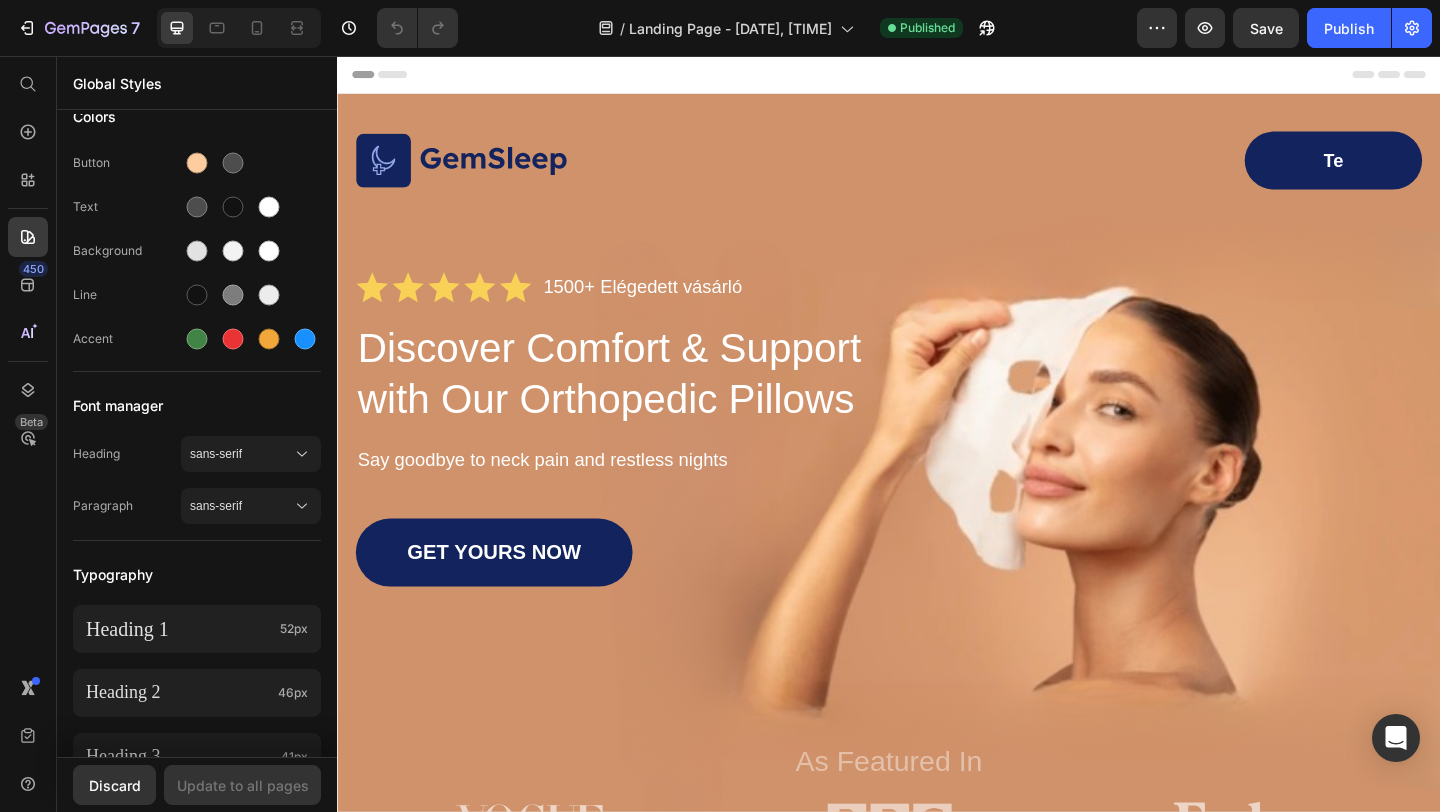 scroll, scrollTop: 0, scrollLeft: 0, axis: both 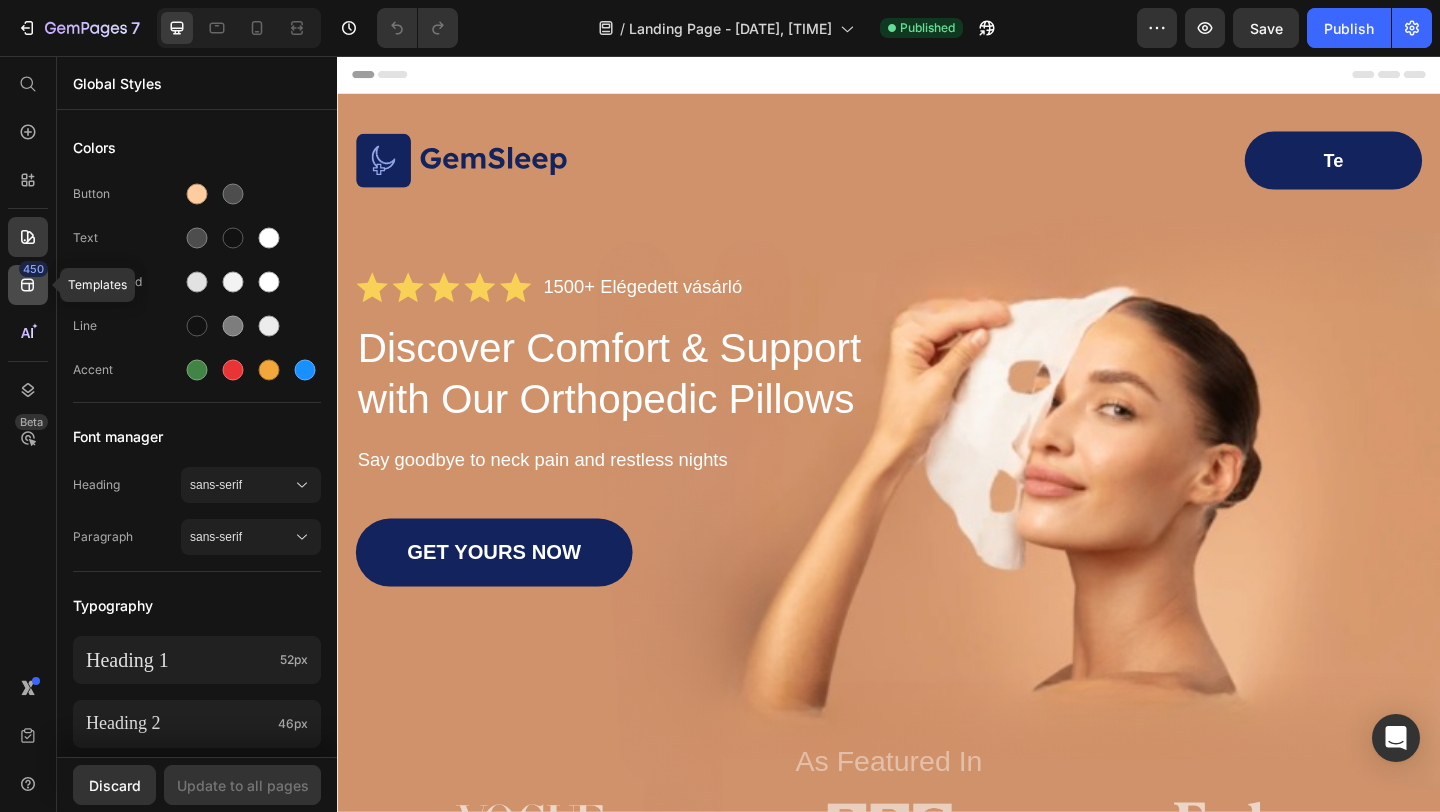 click 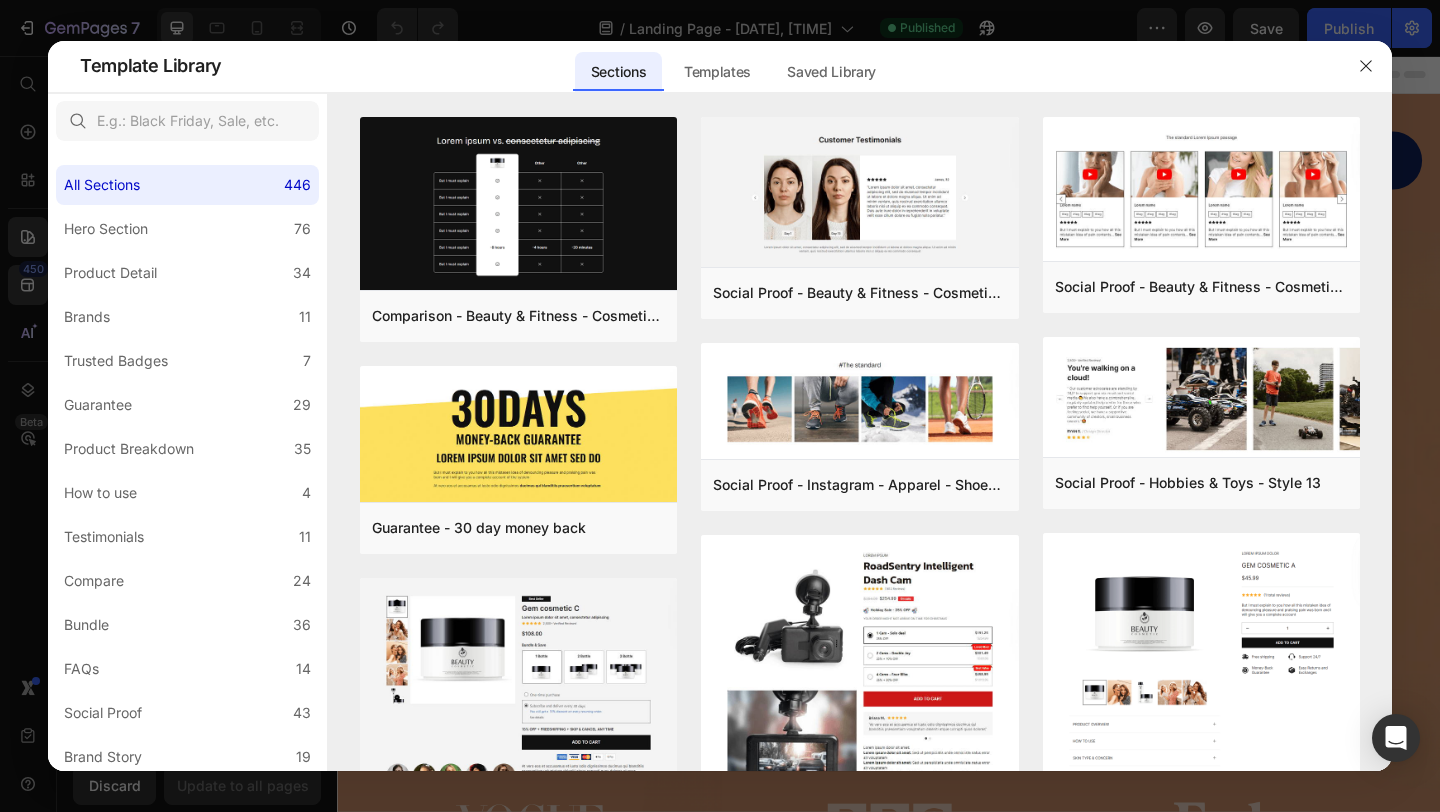 click at bounding box center (720, 406) 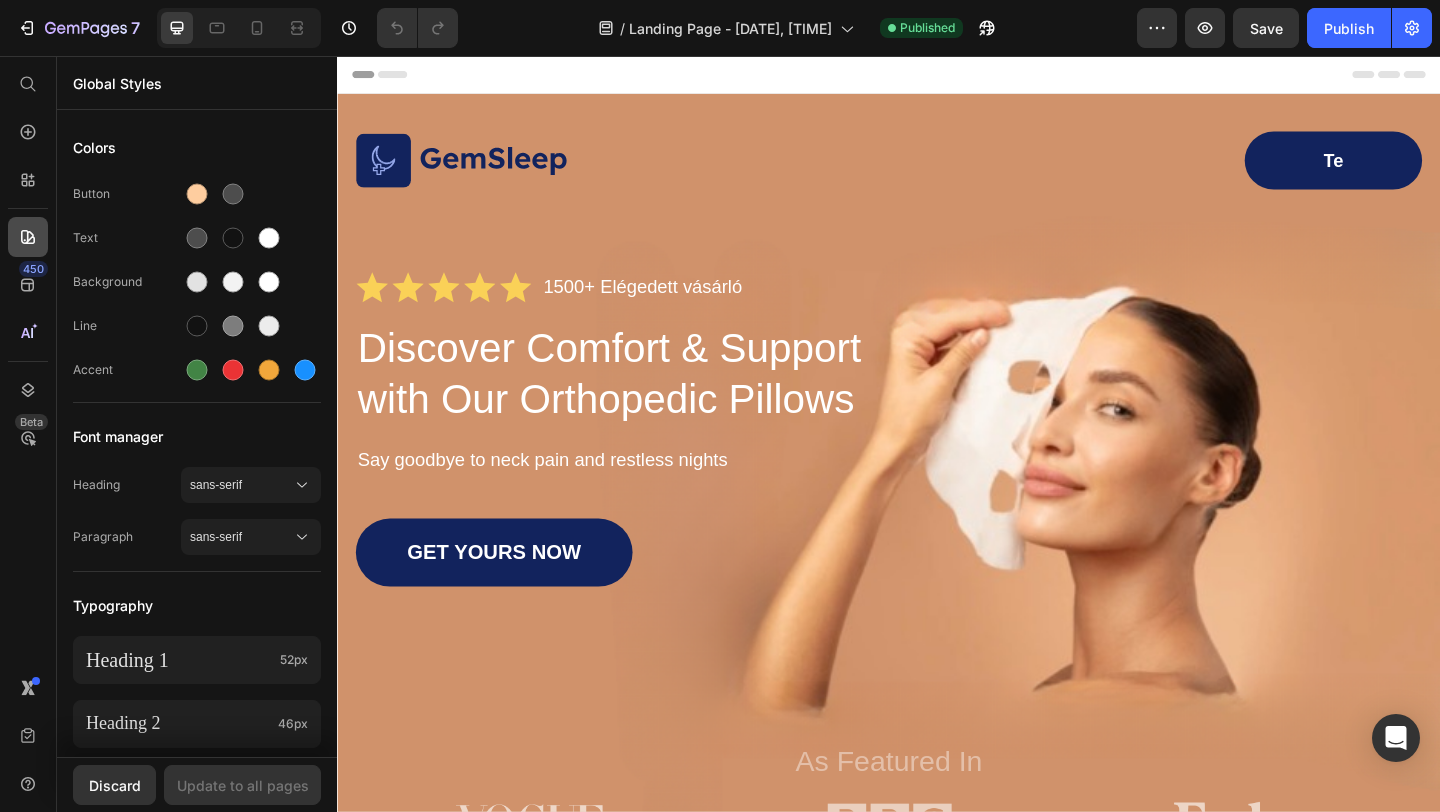 click 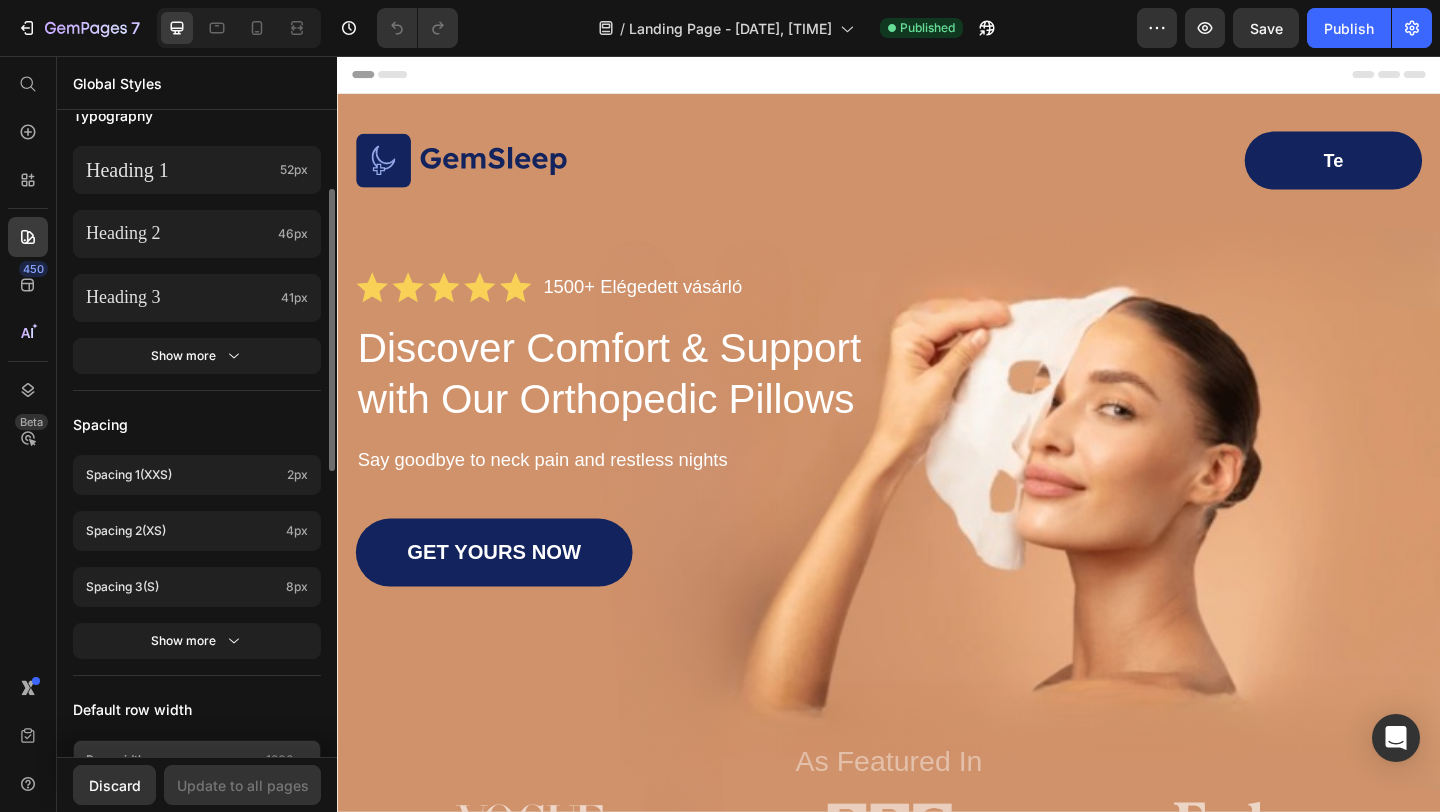 scroll, scrollTop: 0, scrollLeft: 0, axis: both 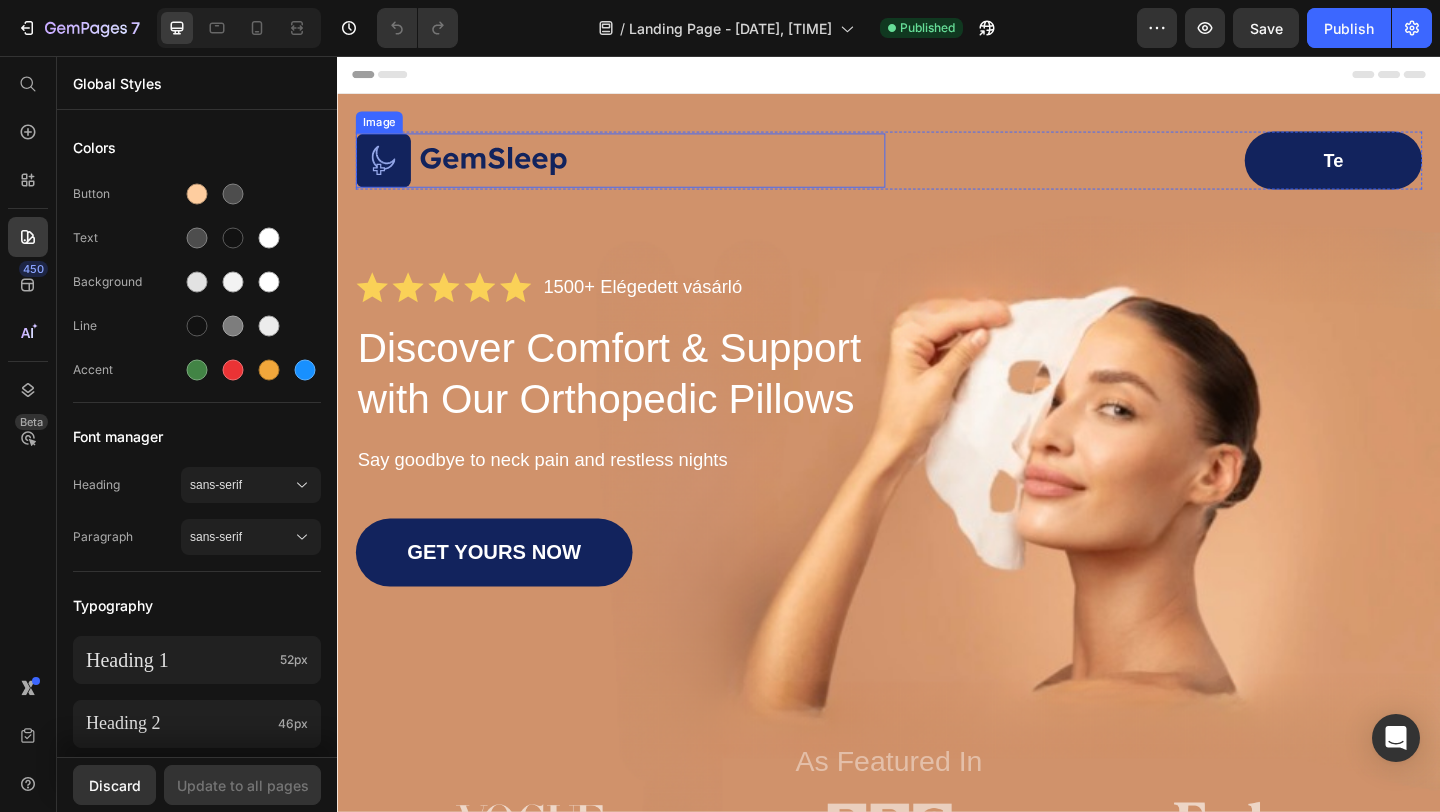 click at bounding box center (645, 170) 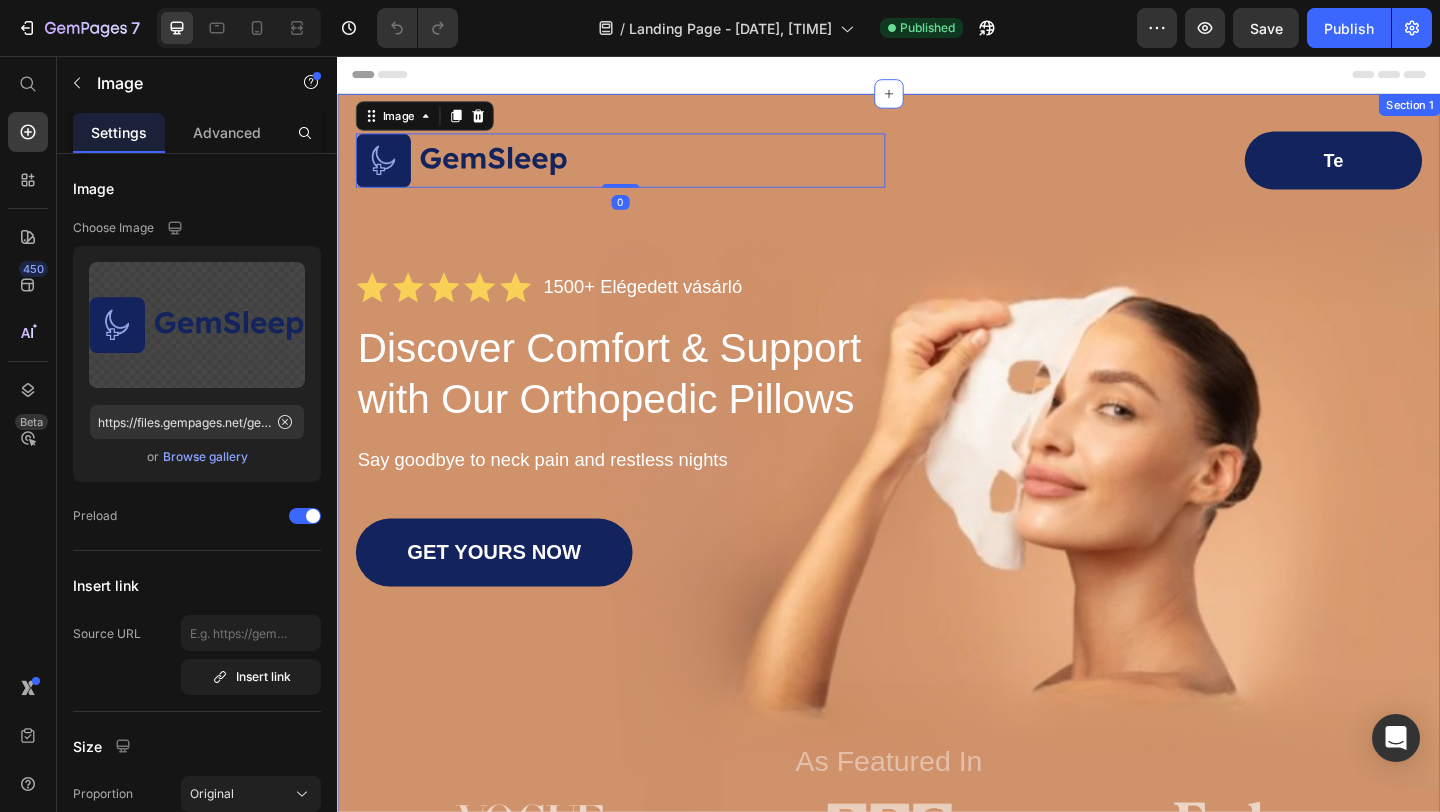 click on "Te" at bounding box center [1421, 169] 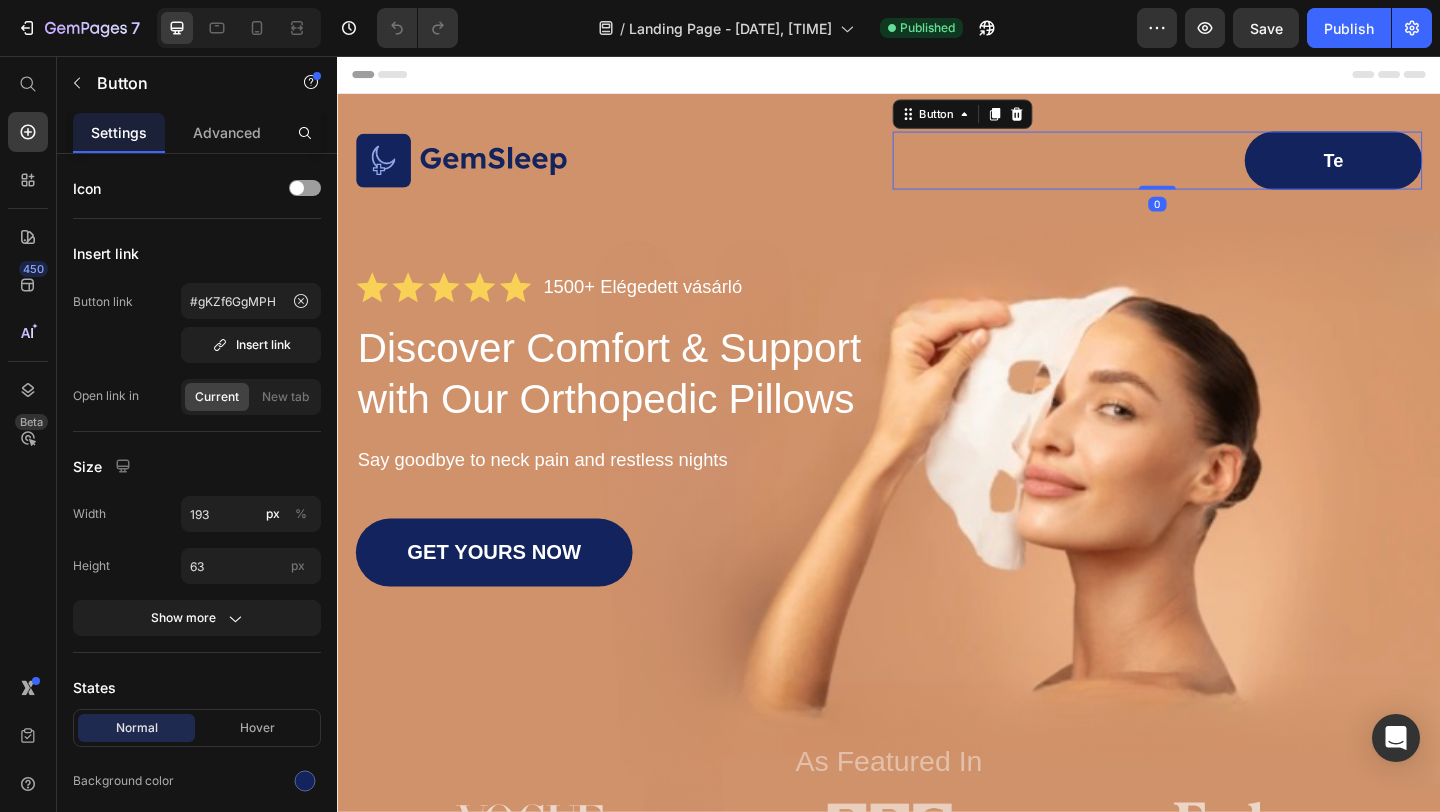click on "Te" at bounding box center [1420, 169] 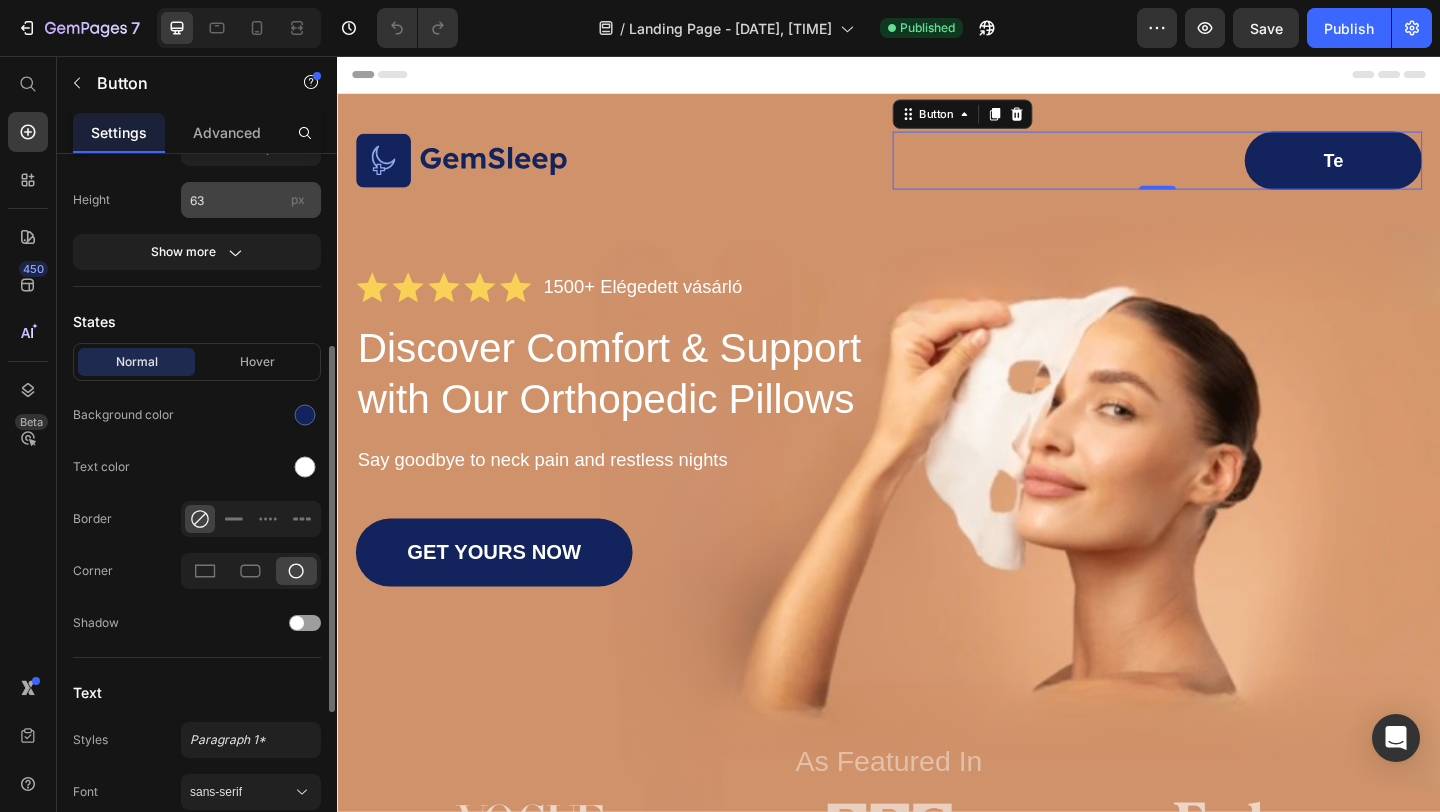 scroll, scrollTop: 424, scrollLeft: 0, axis: vertical 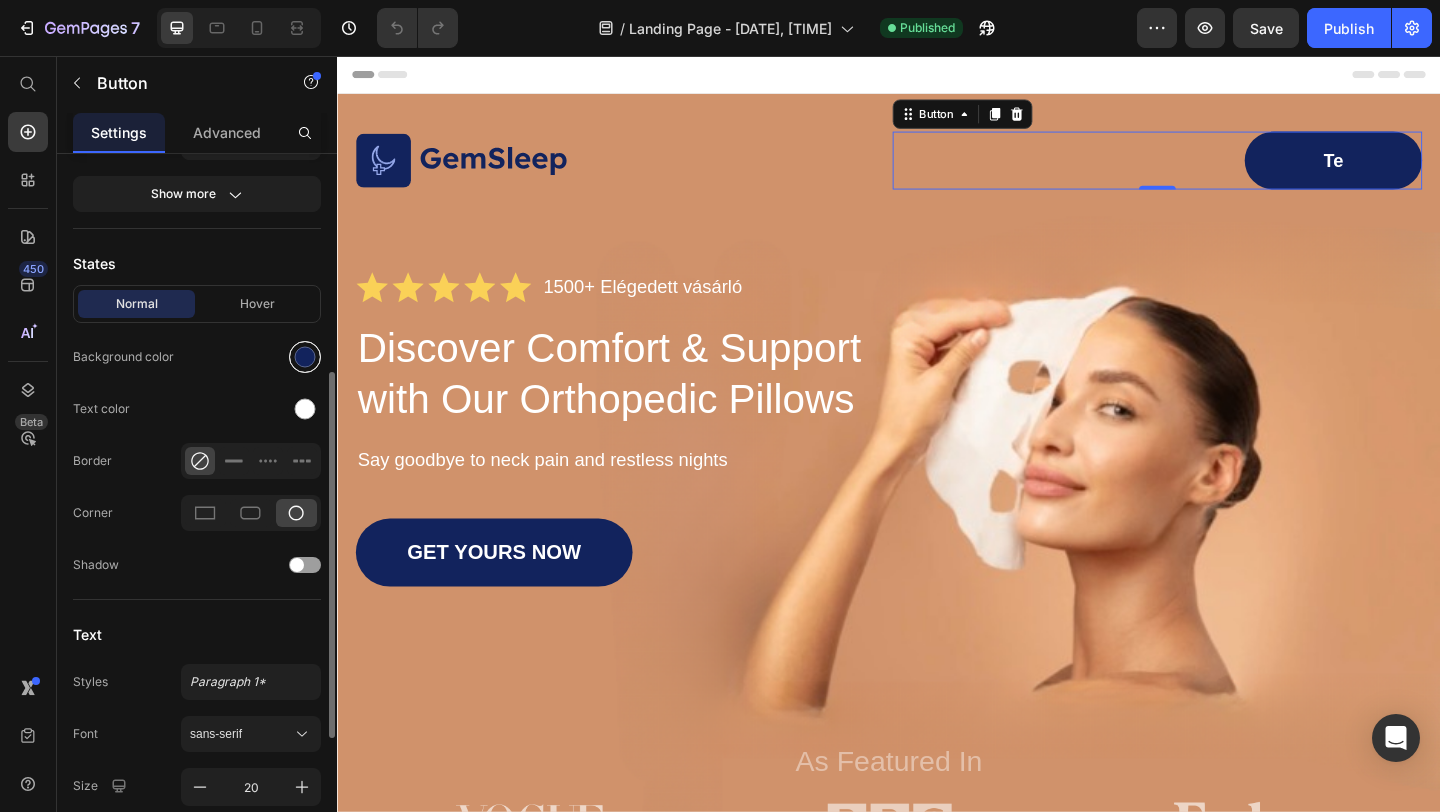 click at bounding box center [305, 357] 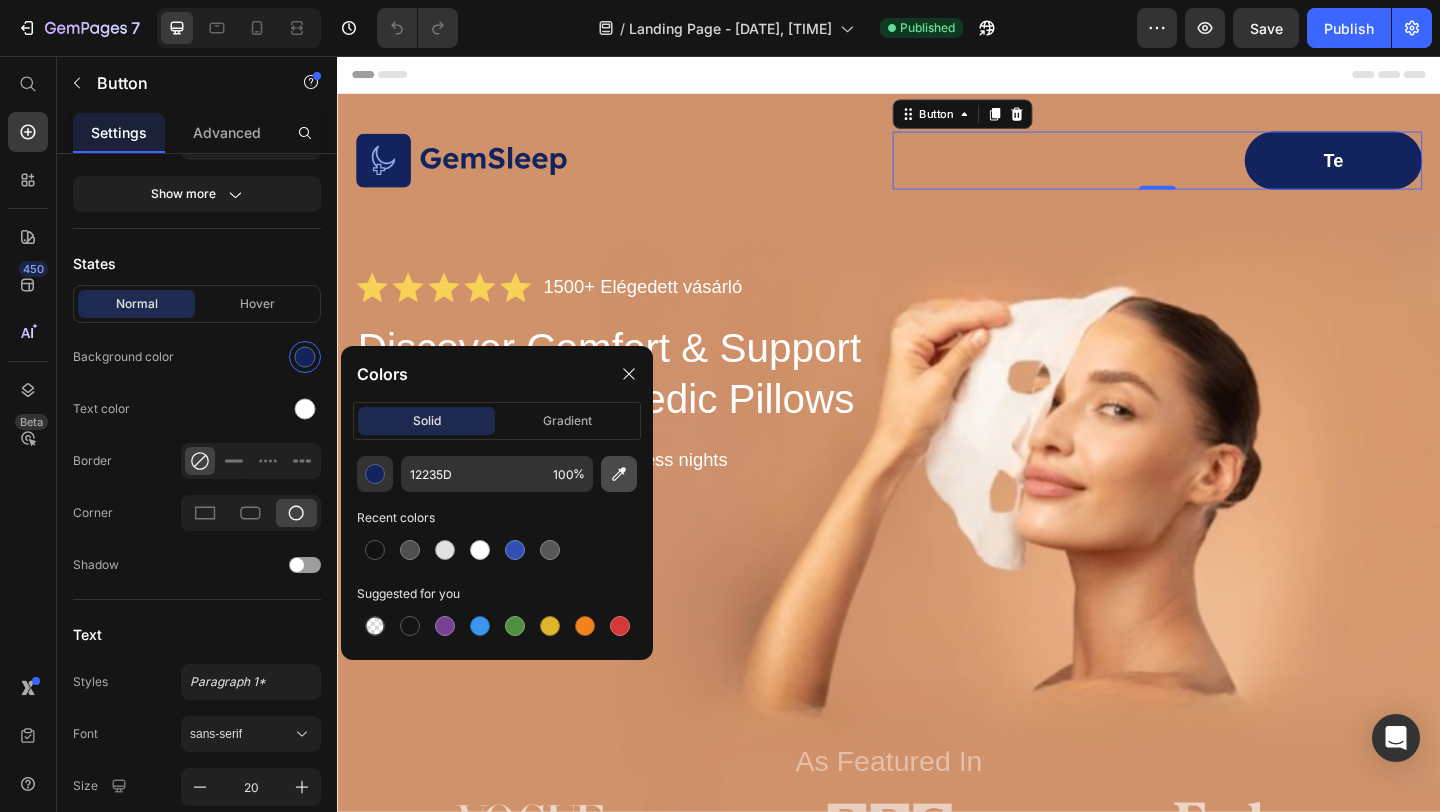 click 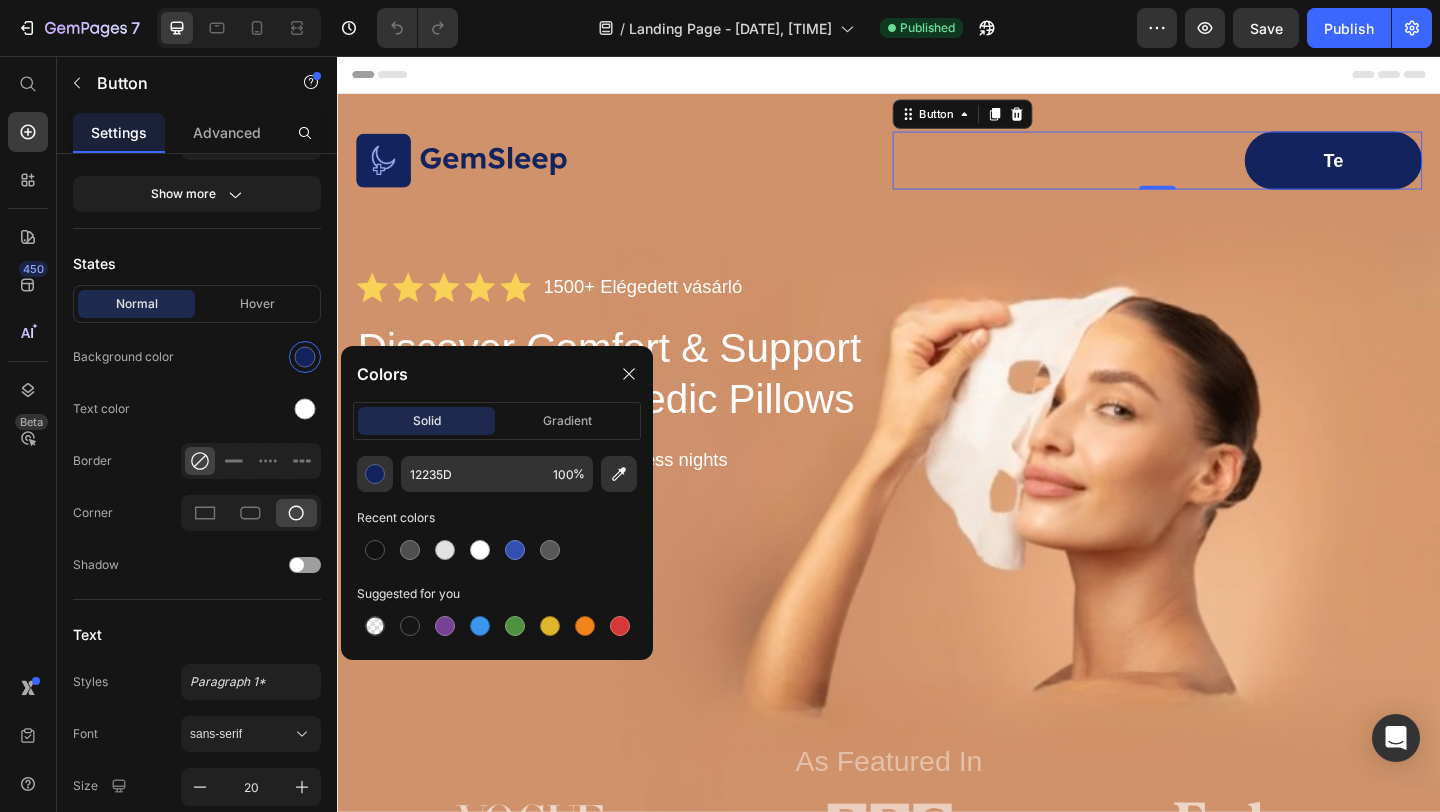 type on "[HASH]" 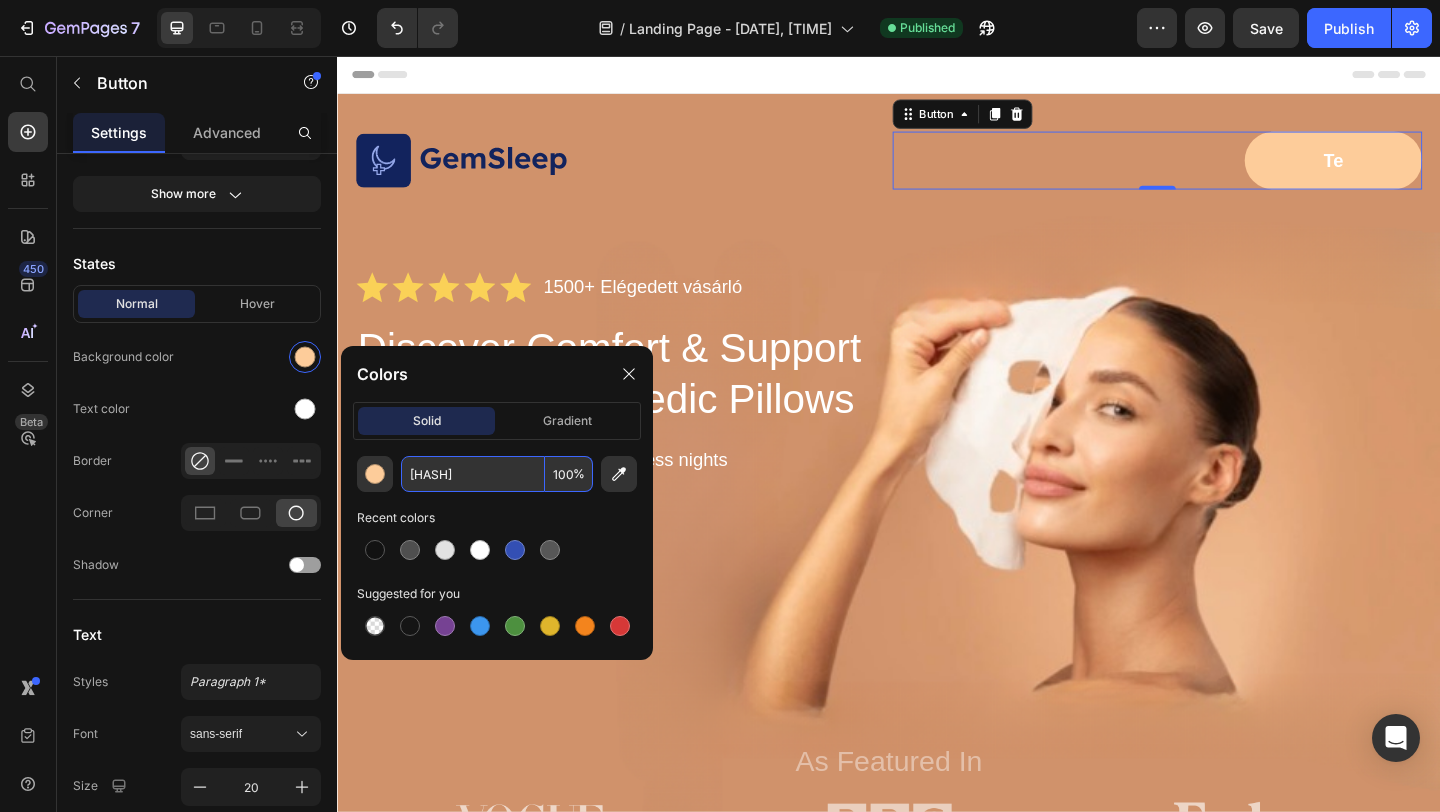click on "[HASH]" at bounding box center [473, 474] 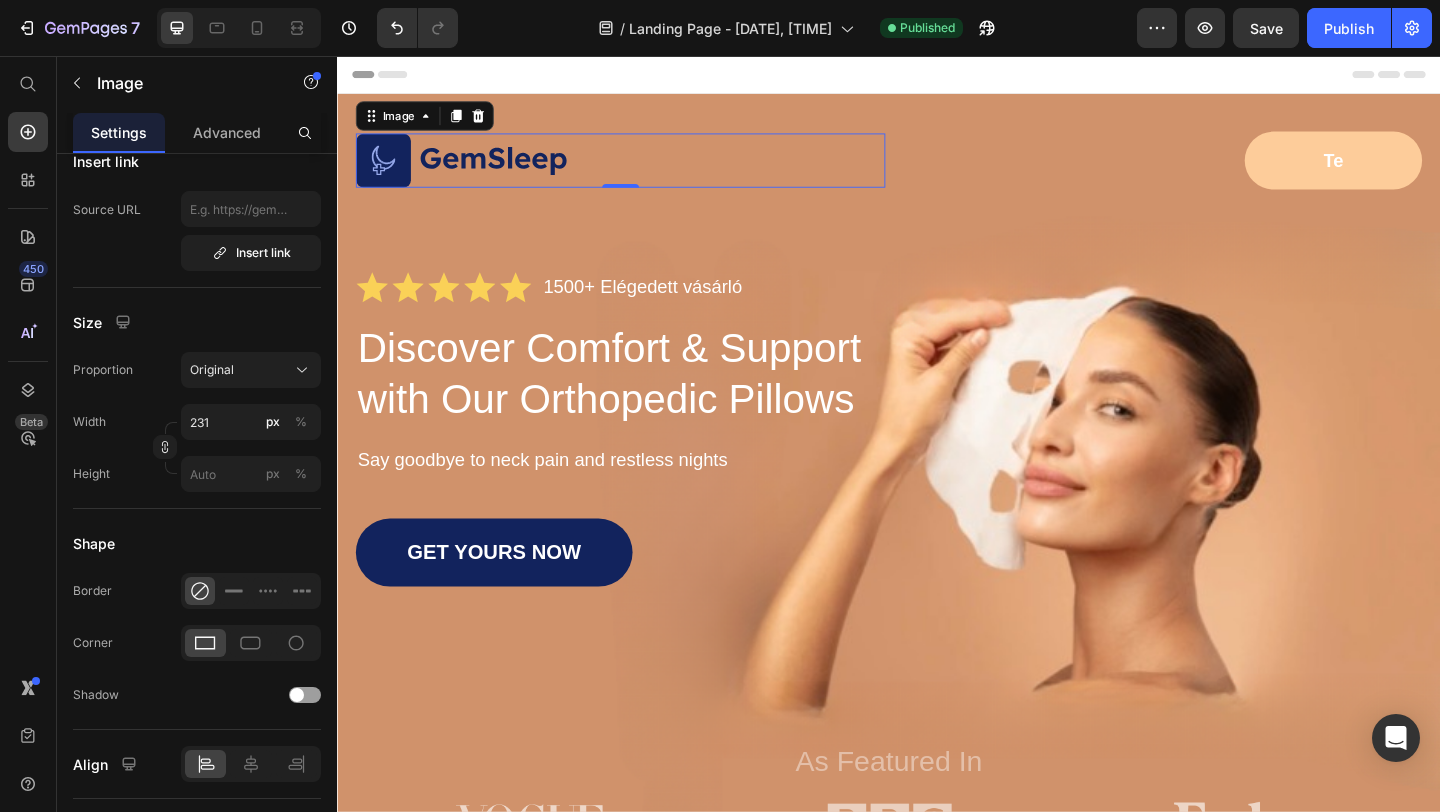 click at bounding box center (645, 170) 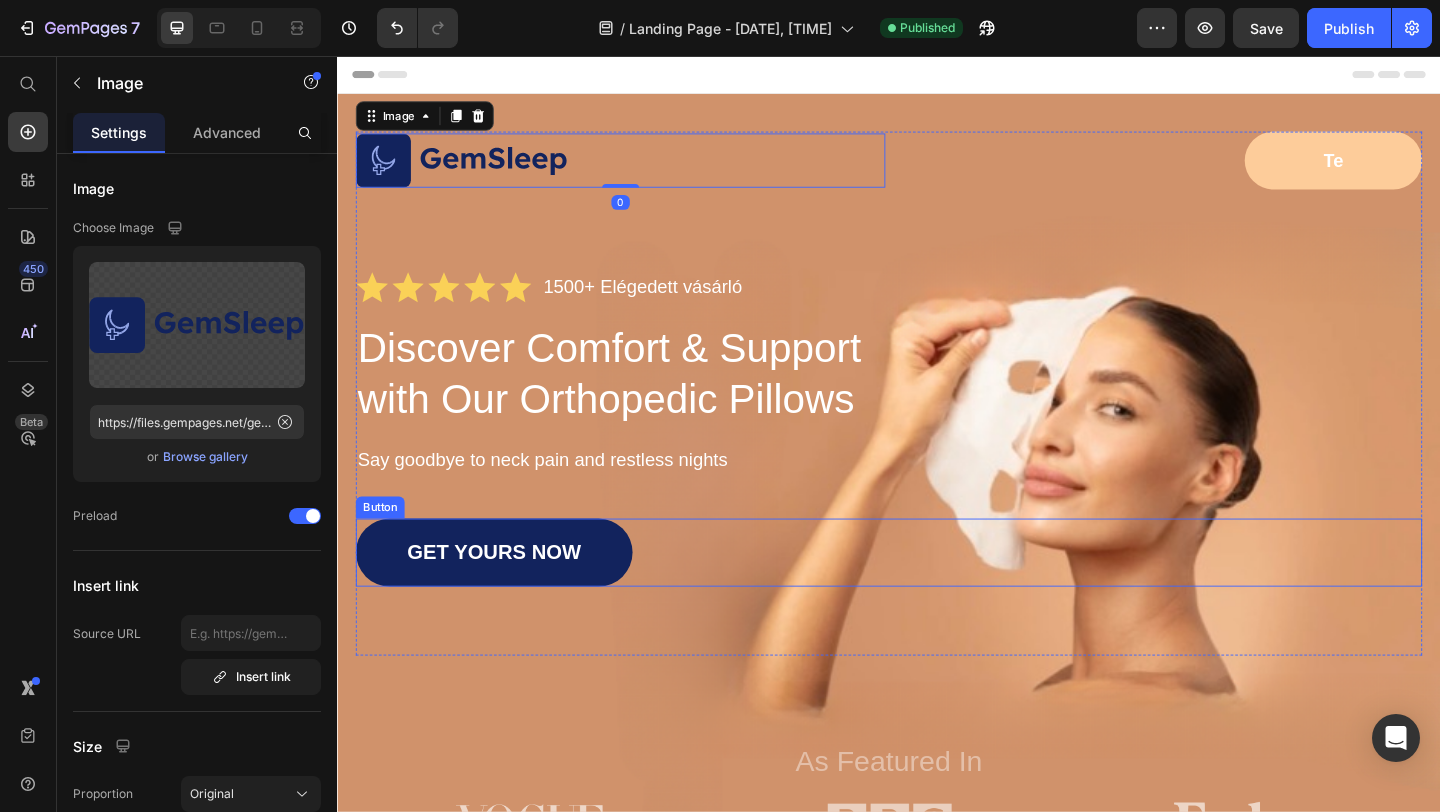 click on "GET YOURS NOW" at bounding box center (507, 596) 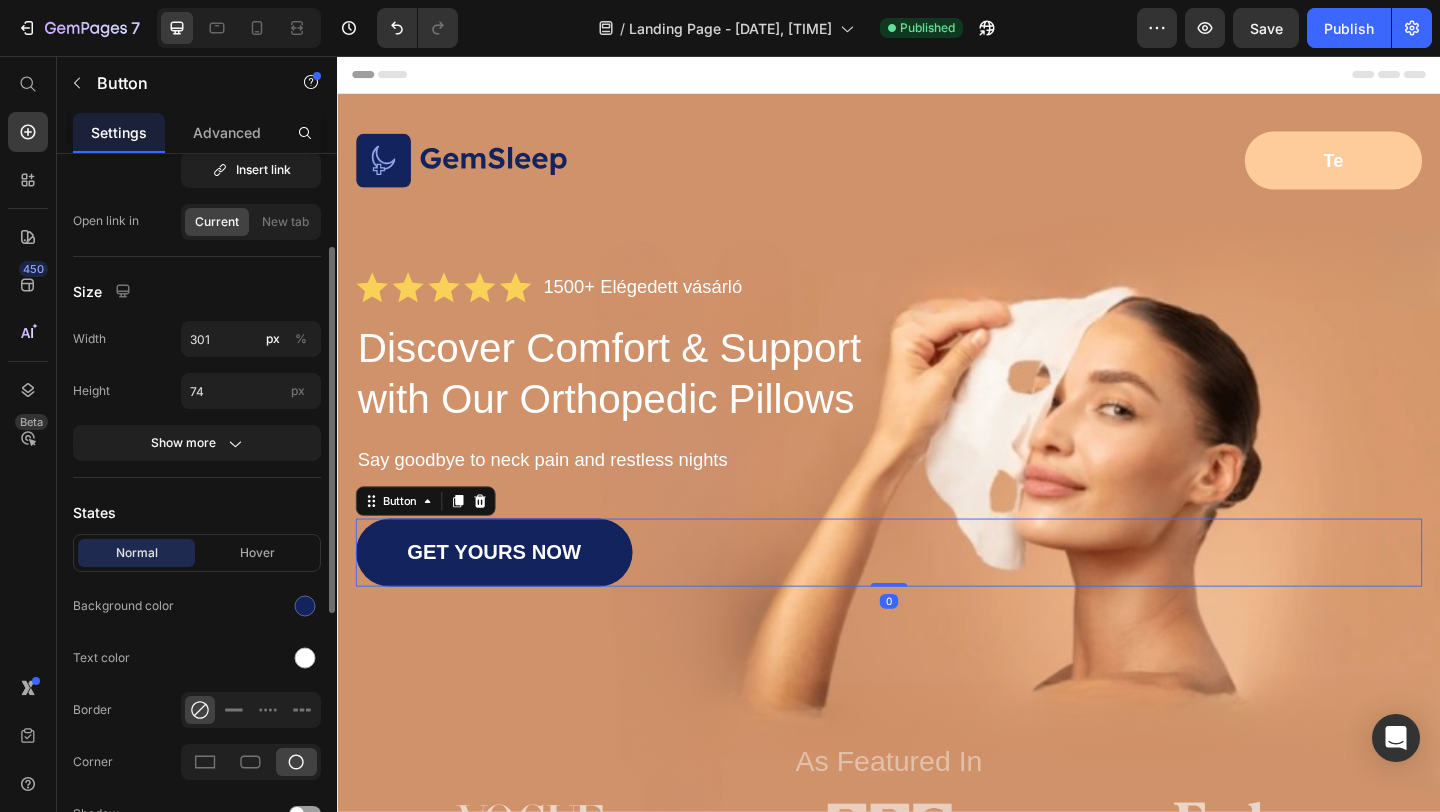 scroll, scrollTop: 179, scrollLeft: 0, axis: vertical 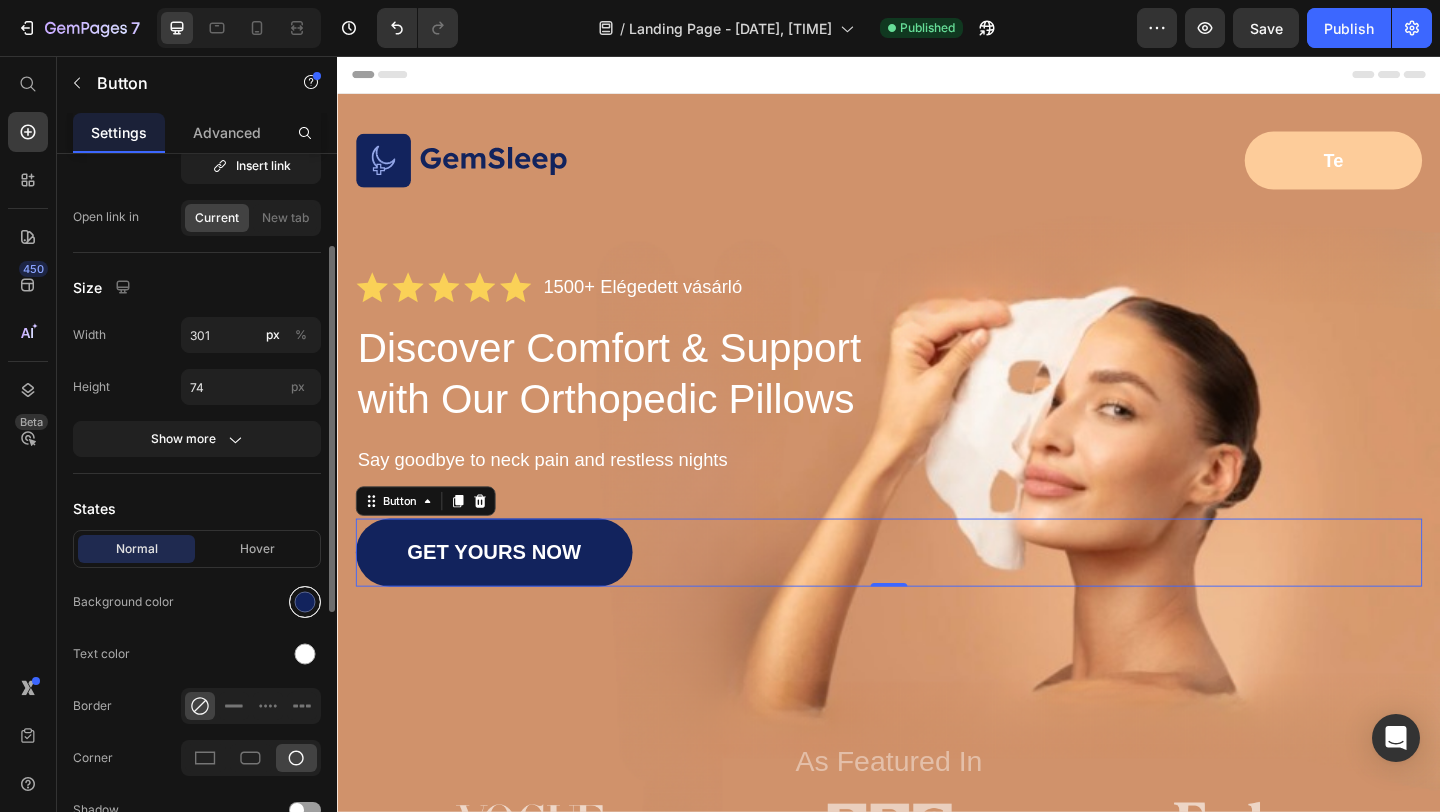 click at bounding box center (305, 602) 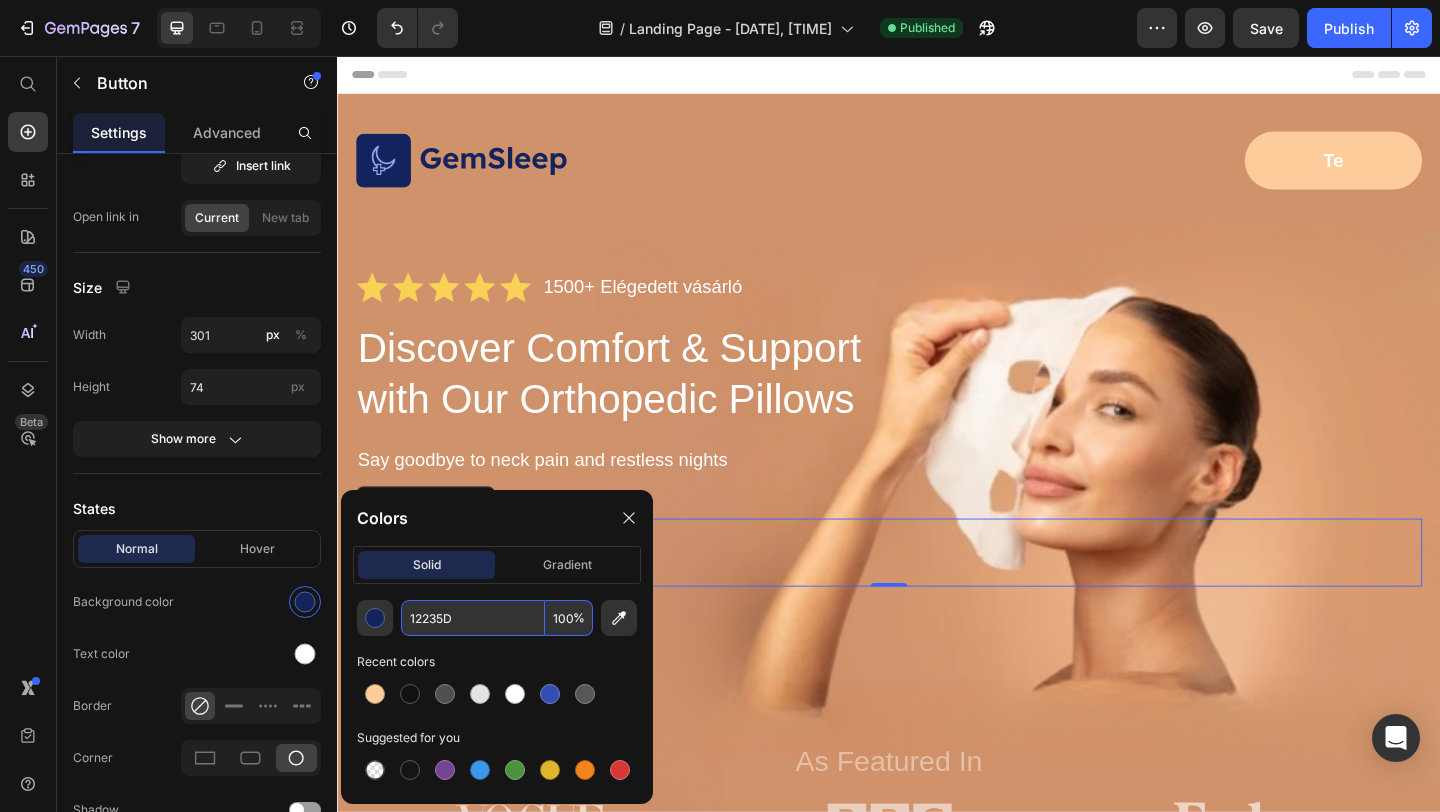 click on "12235D" at bounding box center (473, 618) 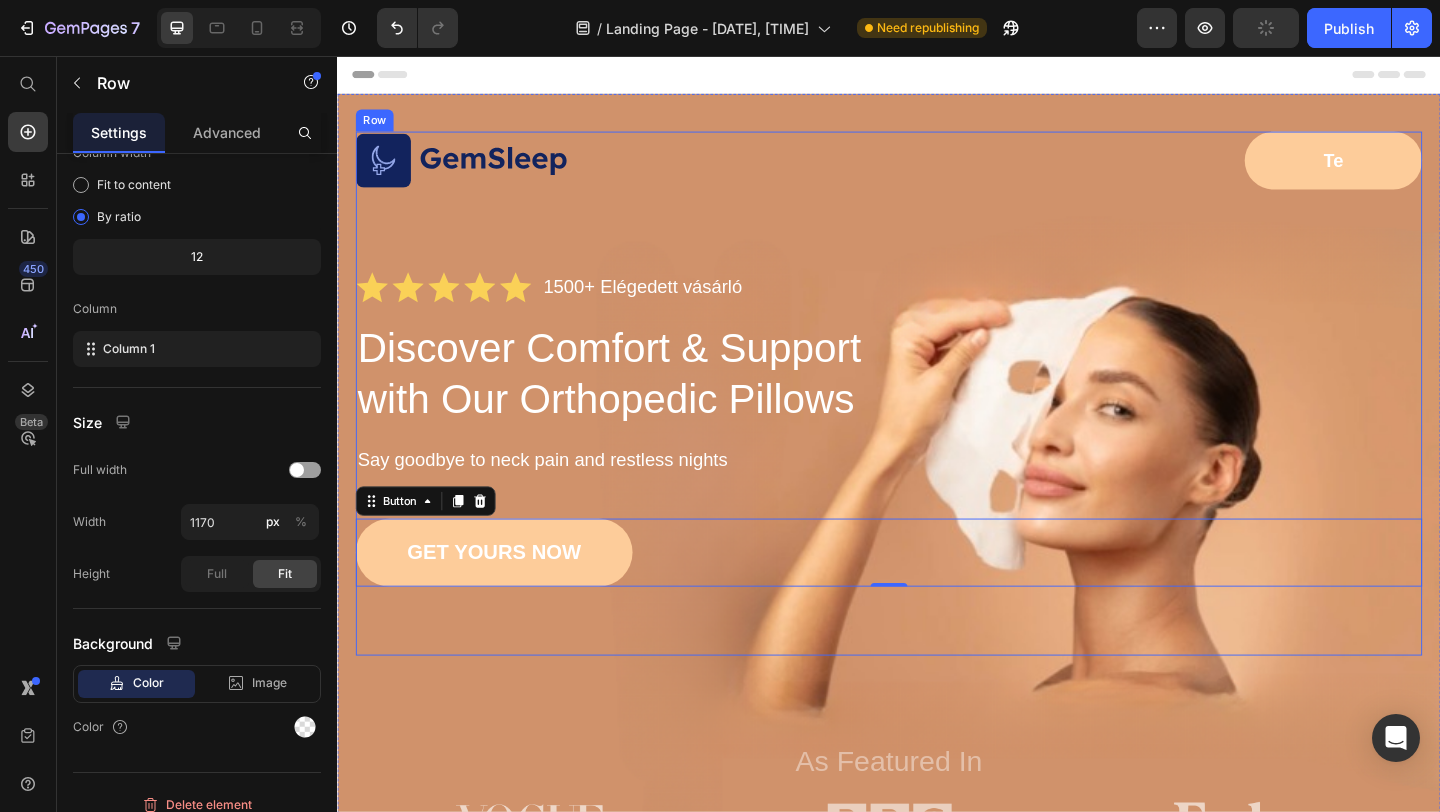 click on "Image Te Button Row
Icon
Icon
Icon
Icon
Icon Icon List 1500+ Elégedett vásárló Text Block Row Discover Comfort & Support with Our Orthopedic Pillows Heading Say goodbye to neck pain and restless nights Text Block GET YOURS NOW Button   0 As Featured In Text Block" at bounding box center (937, 423) 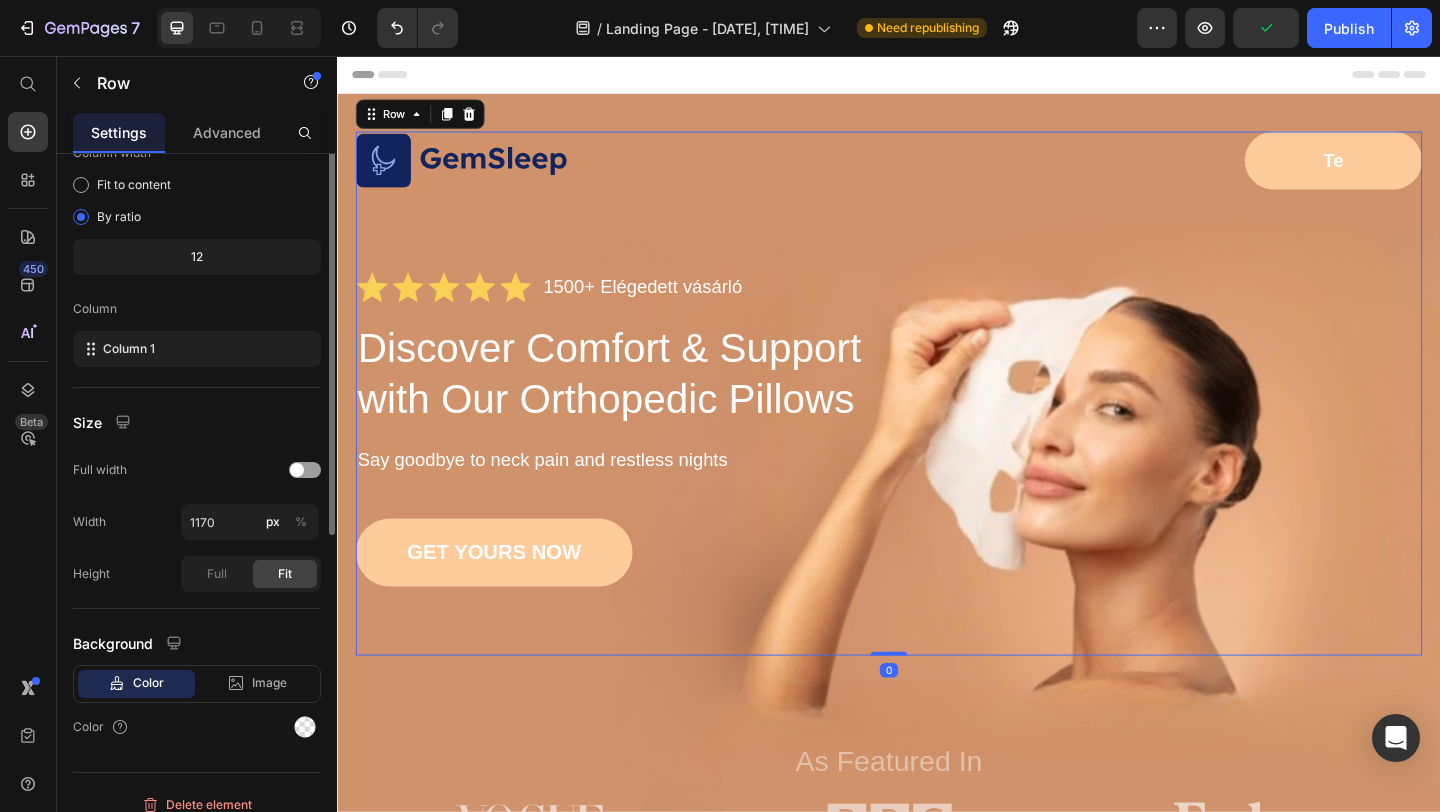 scroll, scrollTop: 0, scrollLeft: 0, axis: both 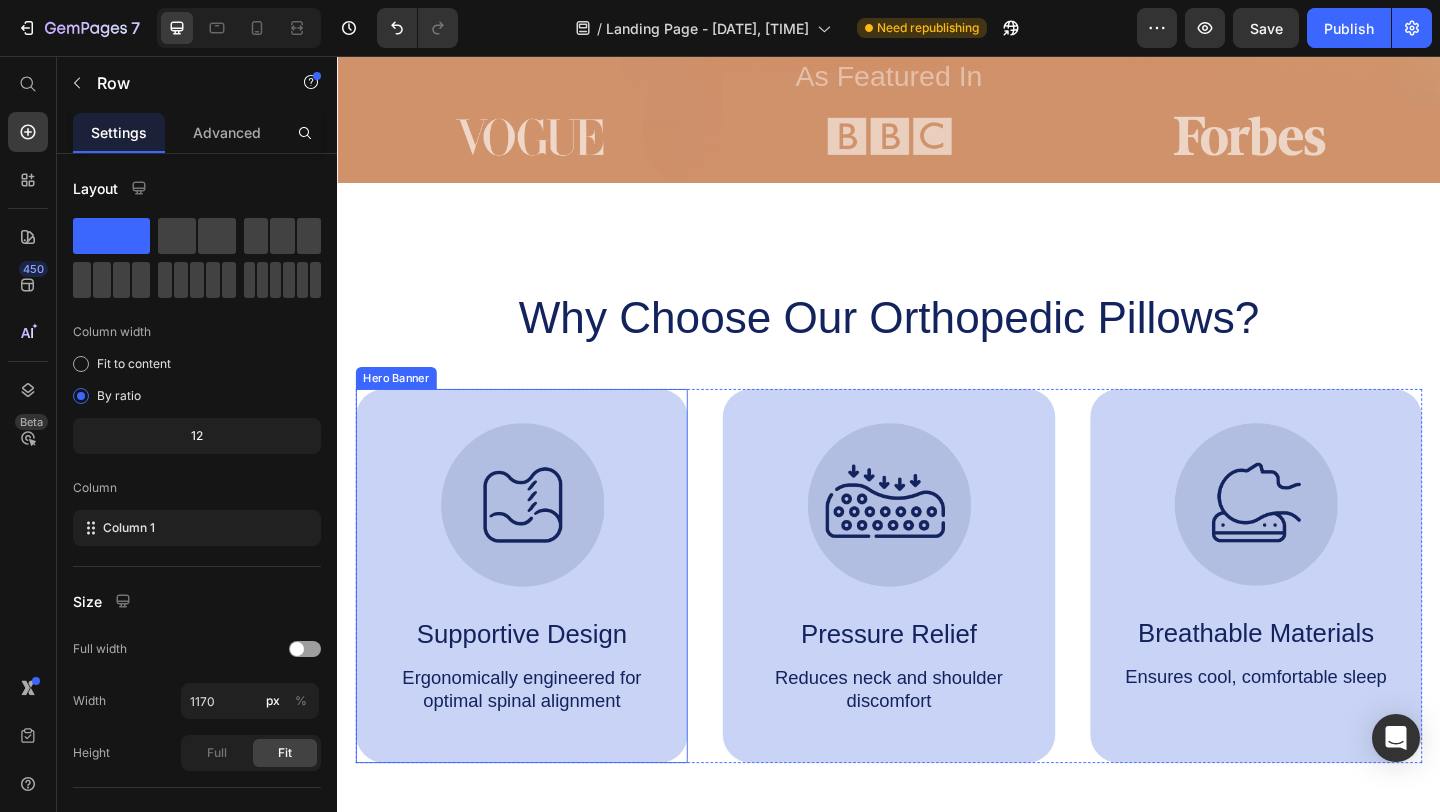 click at bounding box center [537, 544] 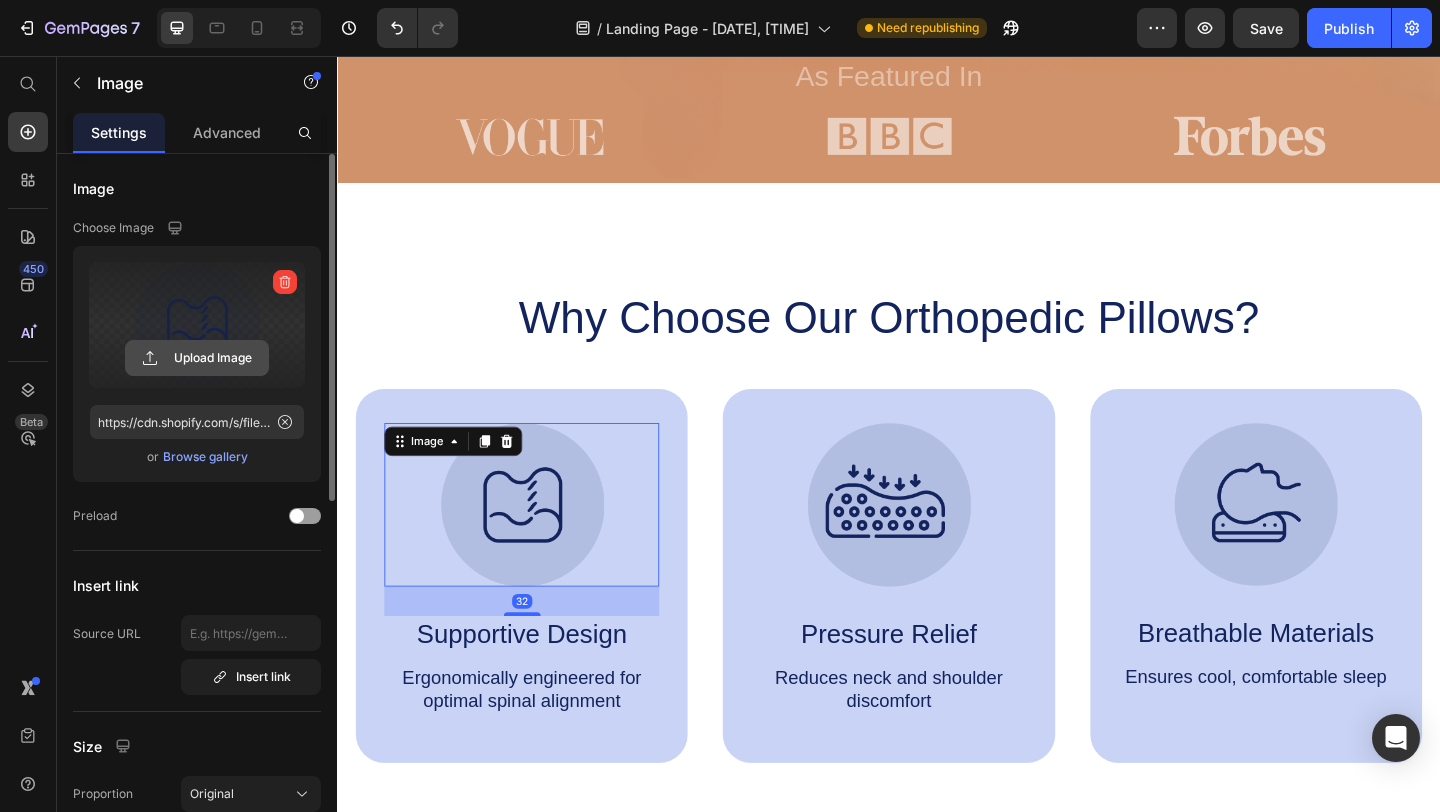 click 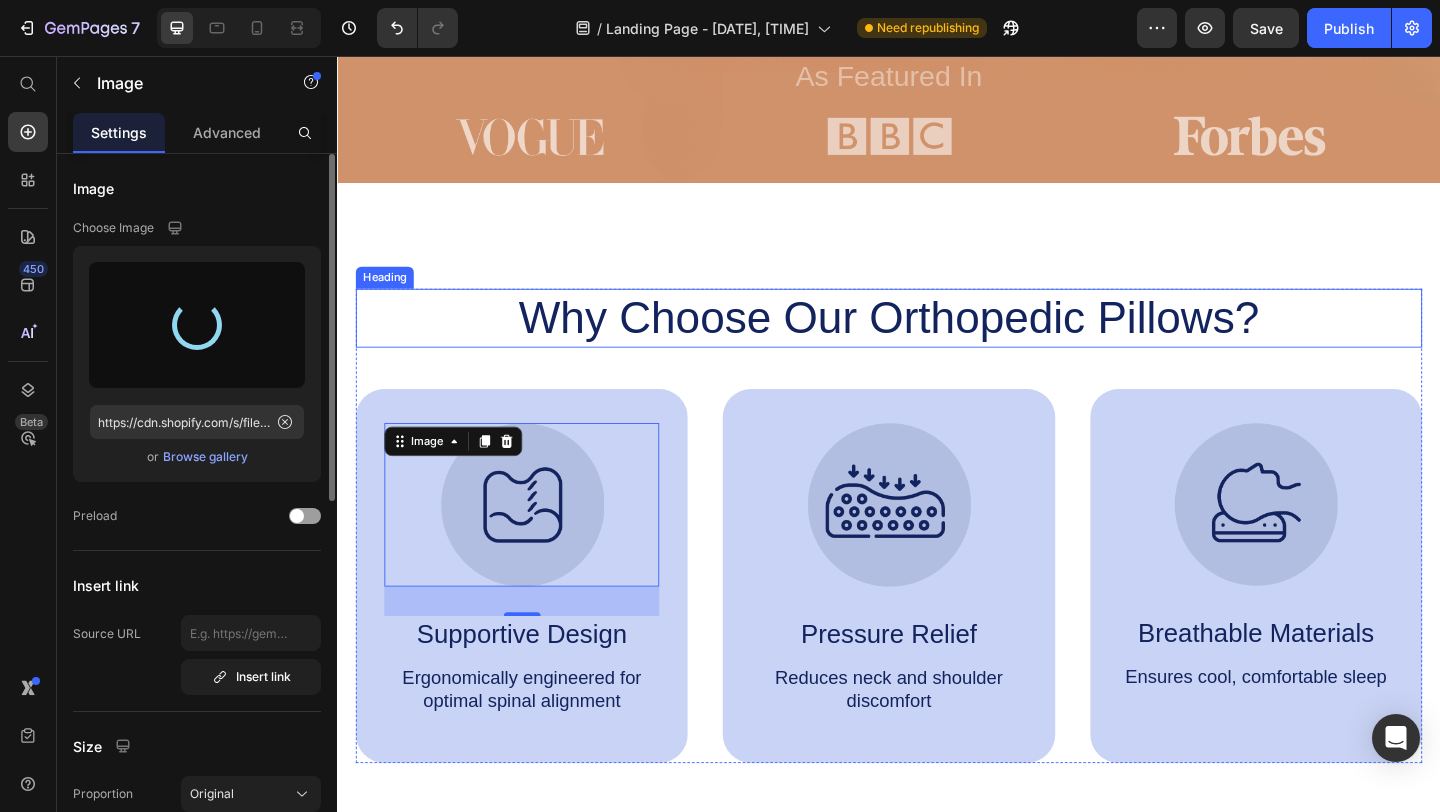 type on "https://cdn.shopify.com/s/files/1/0929/4295/8966/files/gempages_[HASH].png" 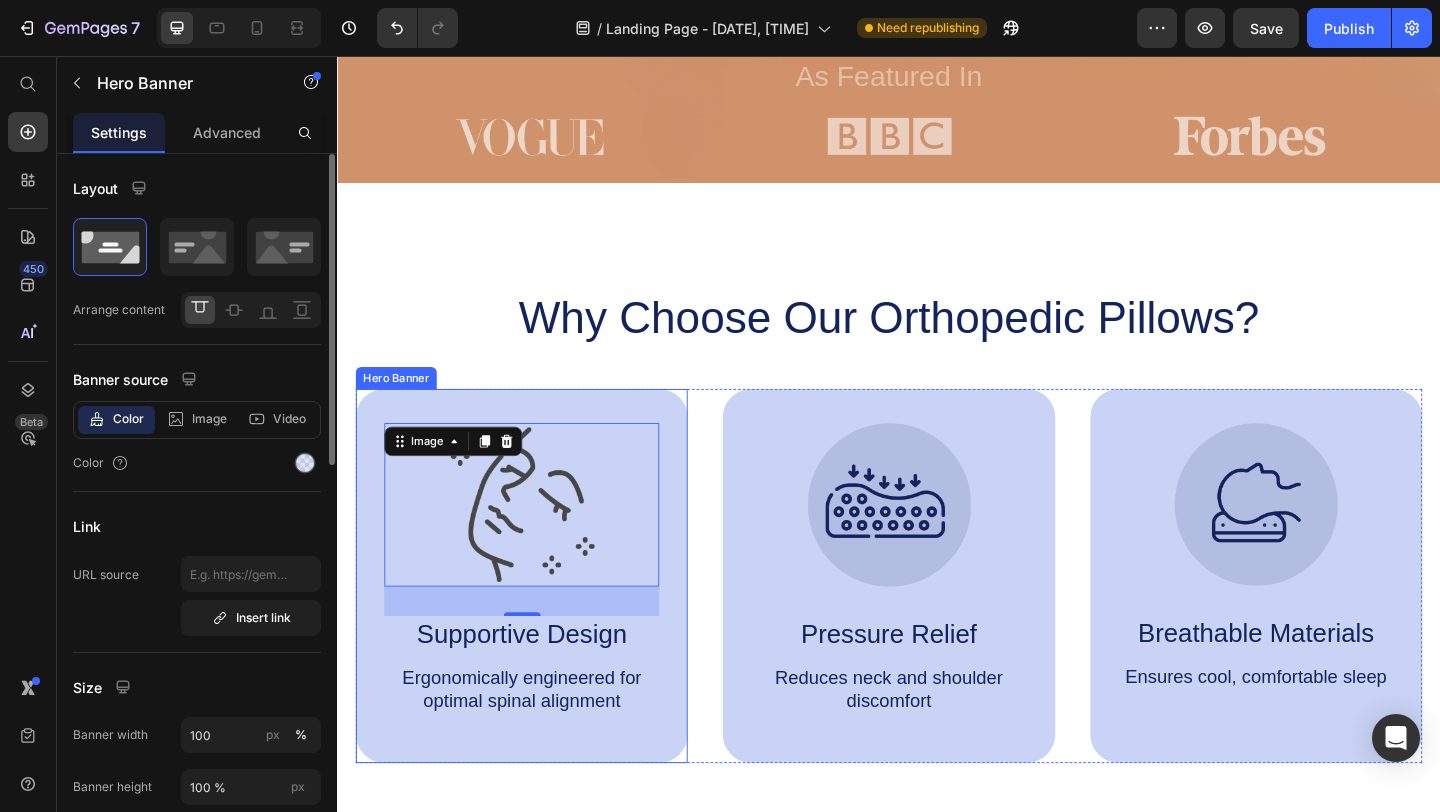 click on "Image   32 Supportive Design Text Block Ergonomically engineered for optimal spinal alignment Text Block" at bounding box center [537, 621] 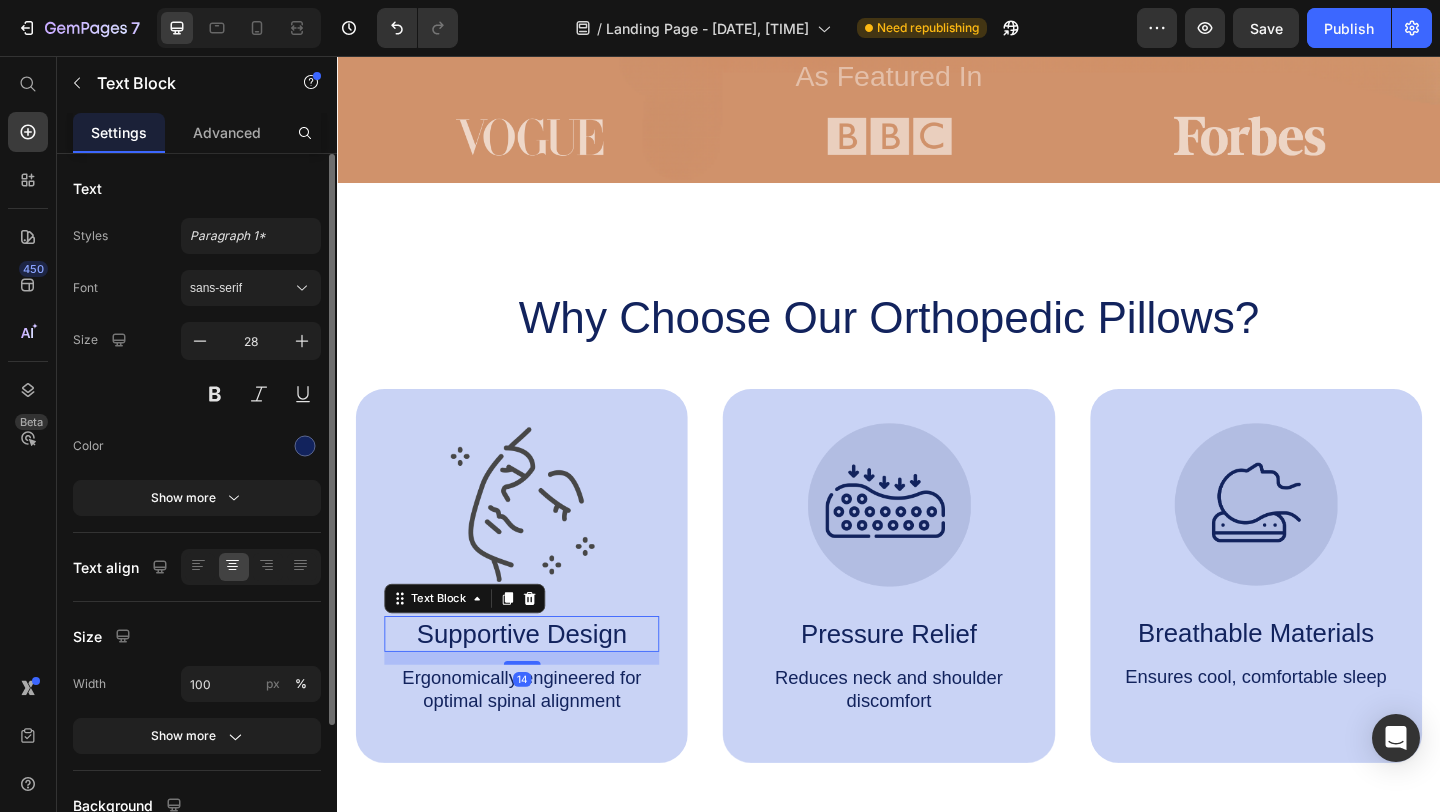 click on "Supportive Design" at bounding box center (537, 684) 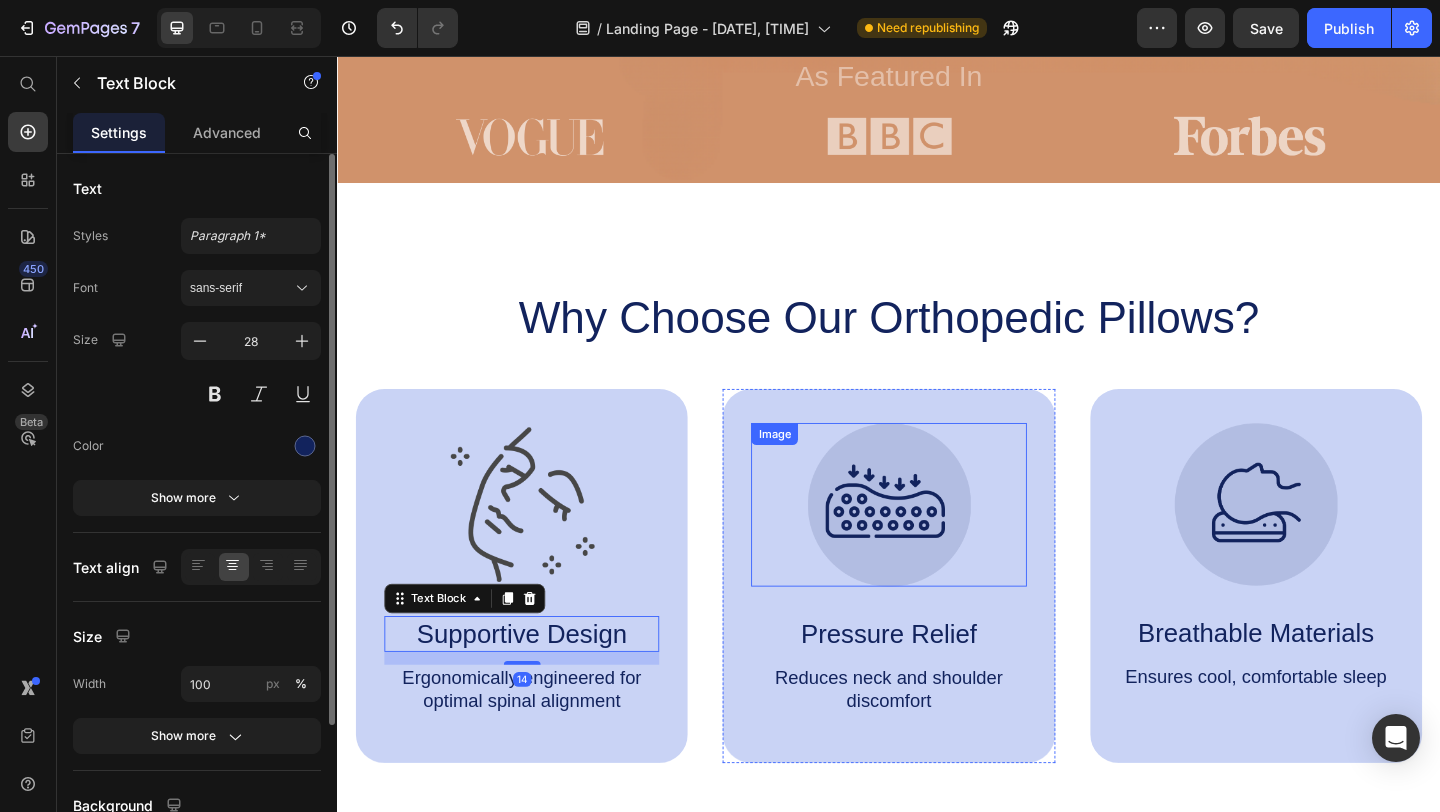 click at bounding box center (936, 544) 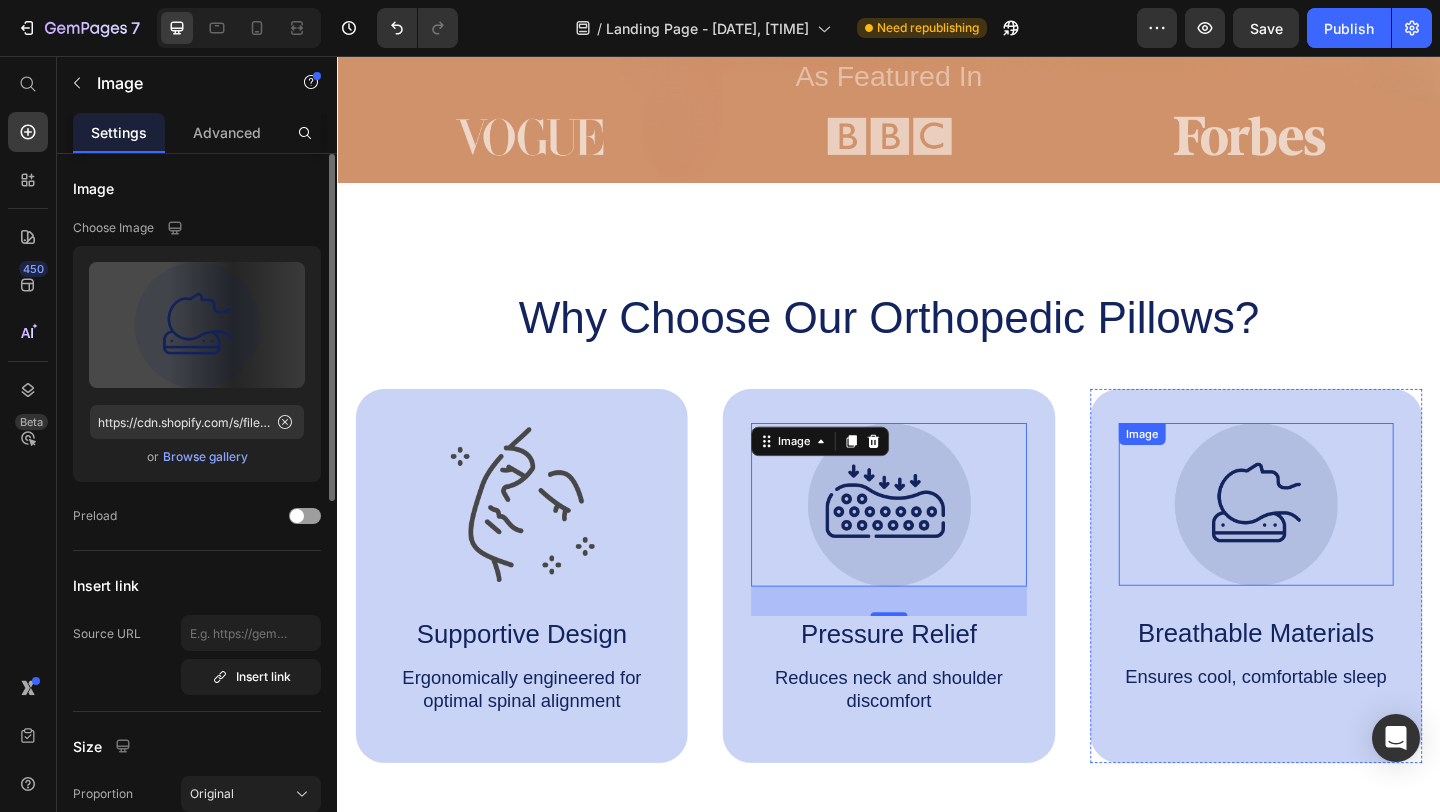 click at bounding box center (1336, 544) 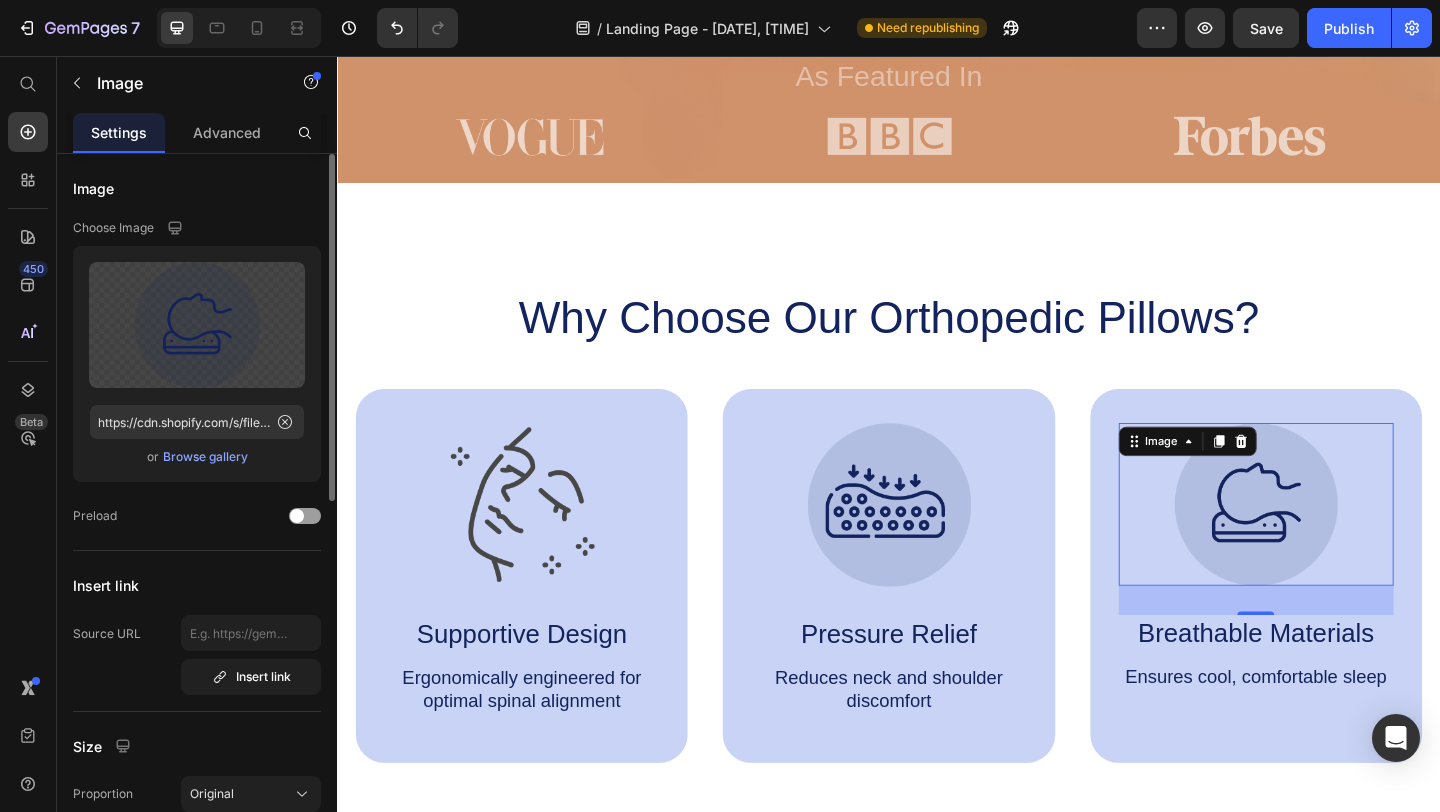 click at bounding box center [1336, 544] 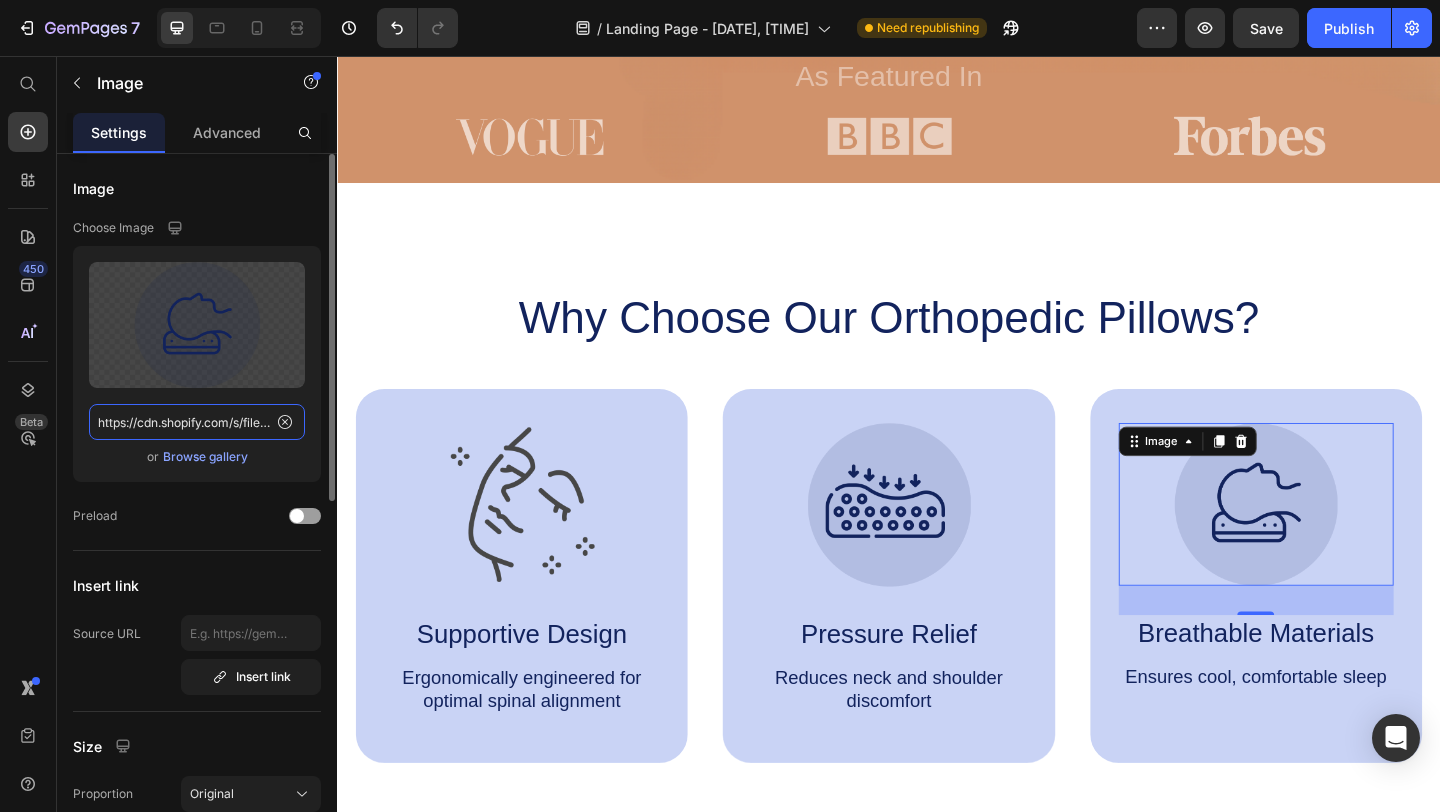 click on "https://cdn.shopify.com/s/files/1/0929/4295/8966/files/gempages_[HASH].png" 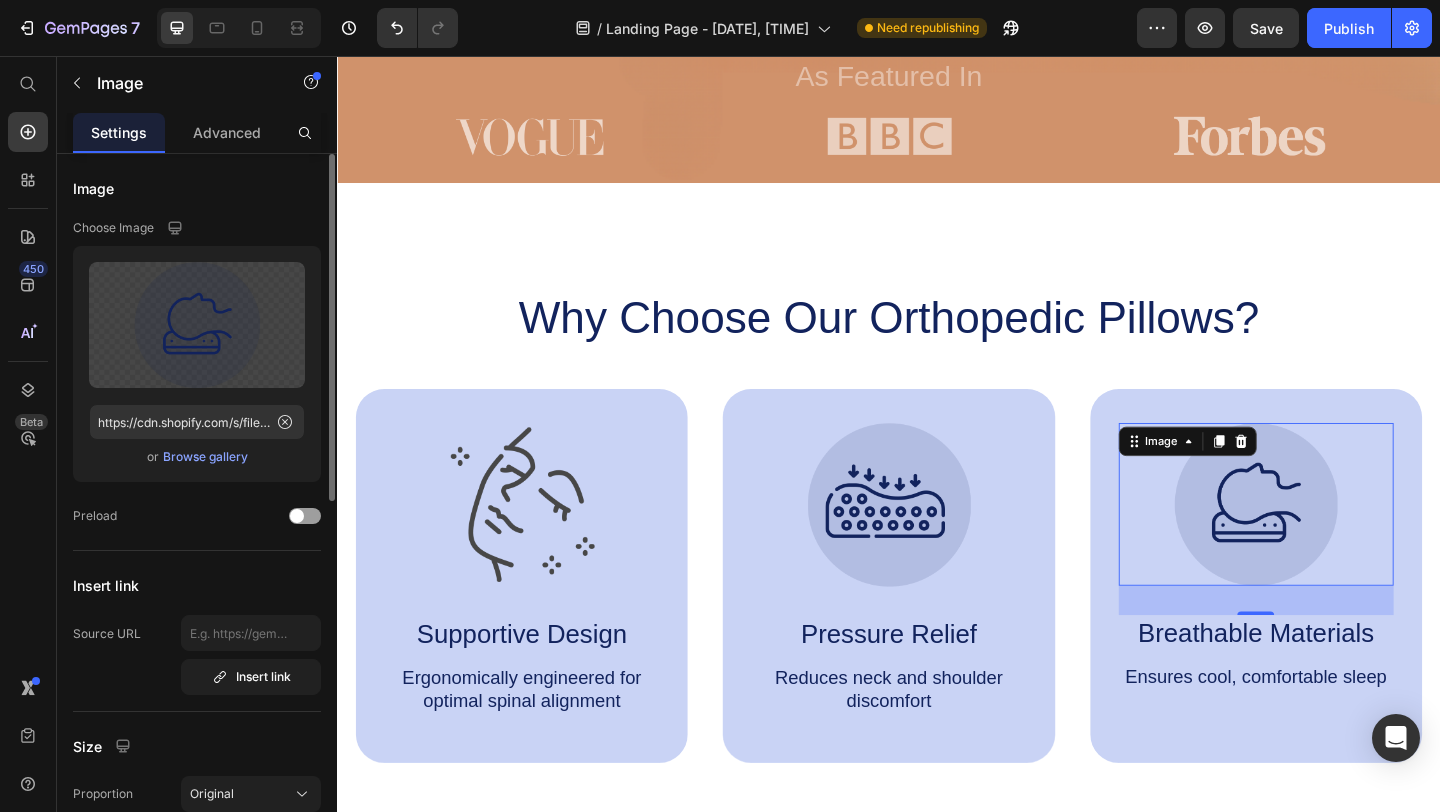 click on "Browse gallery" at bounding box center (205, 457) 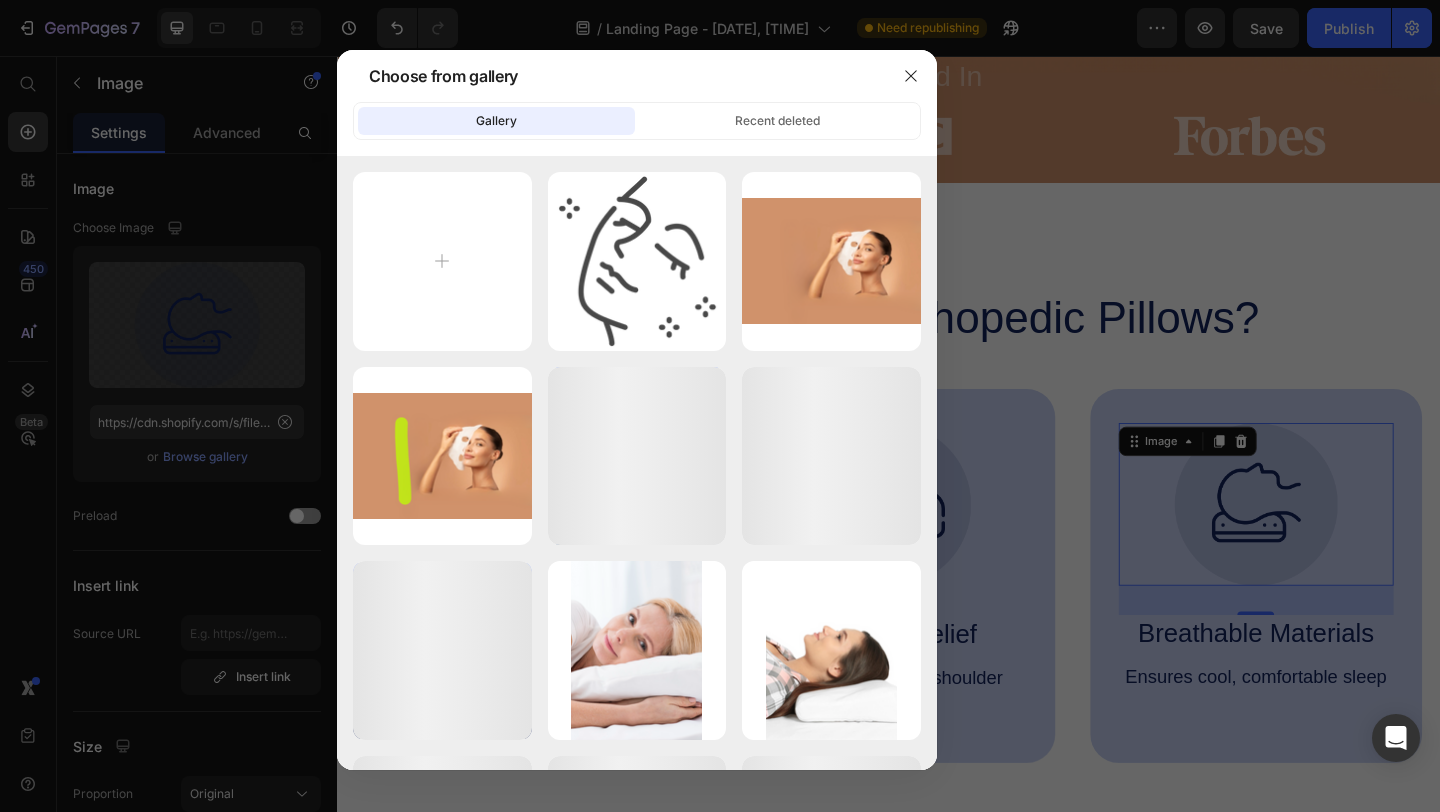 click at bounding box center (720, 406) 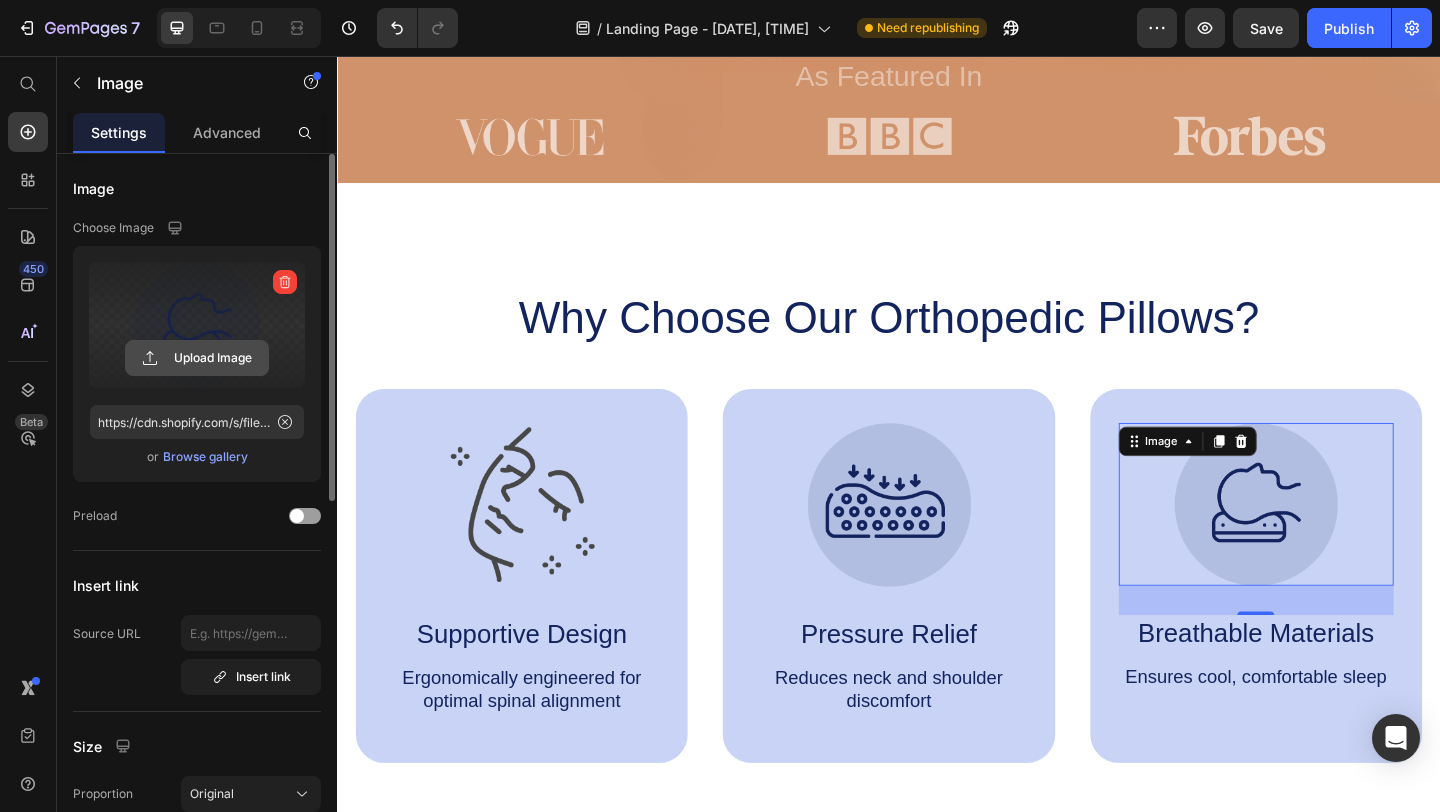 click 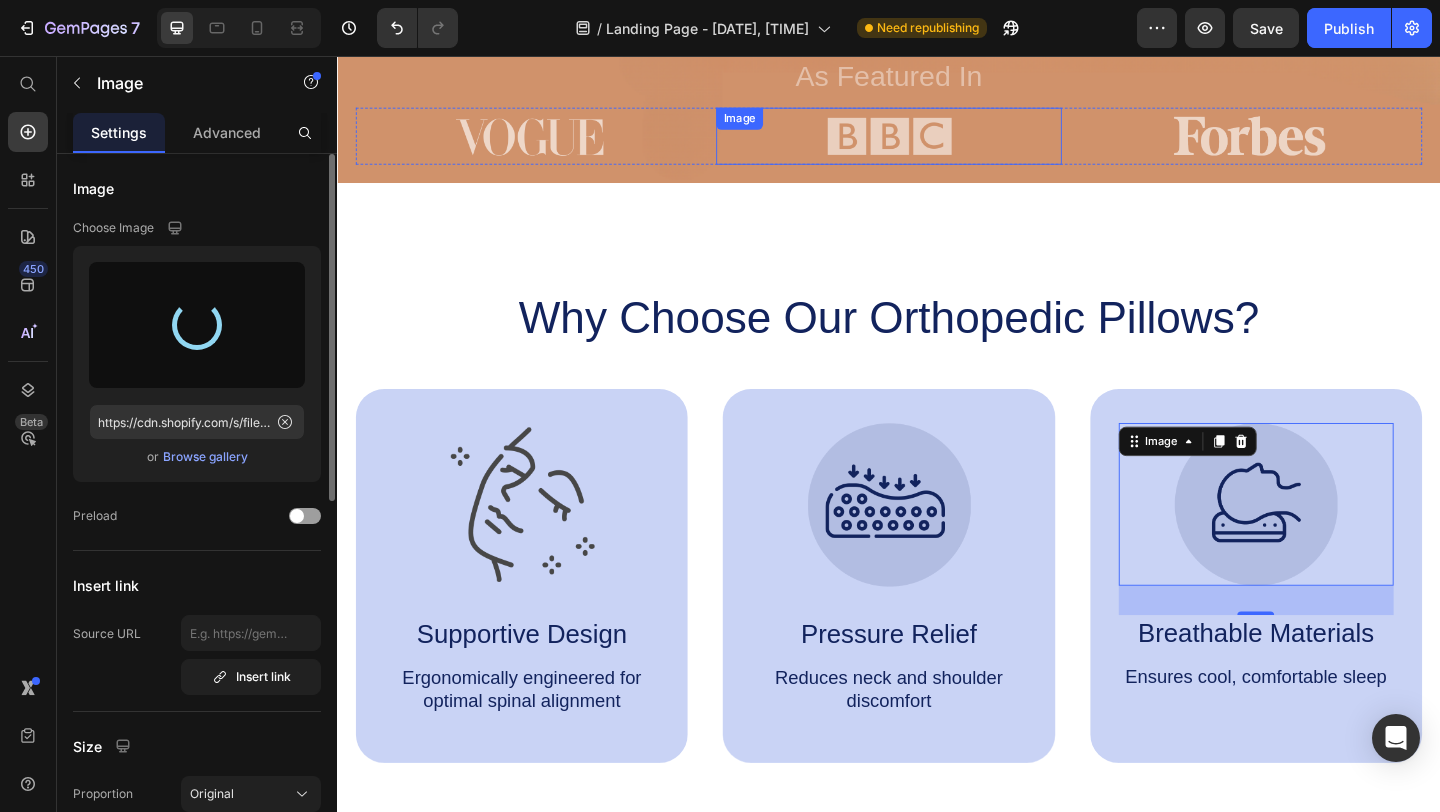 type on "https://cdn.shopify.com/s/files/1/0929/4295/8966/files/gempages_[HASH].png" 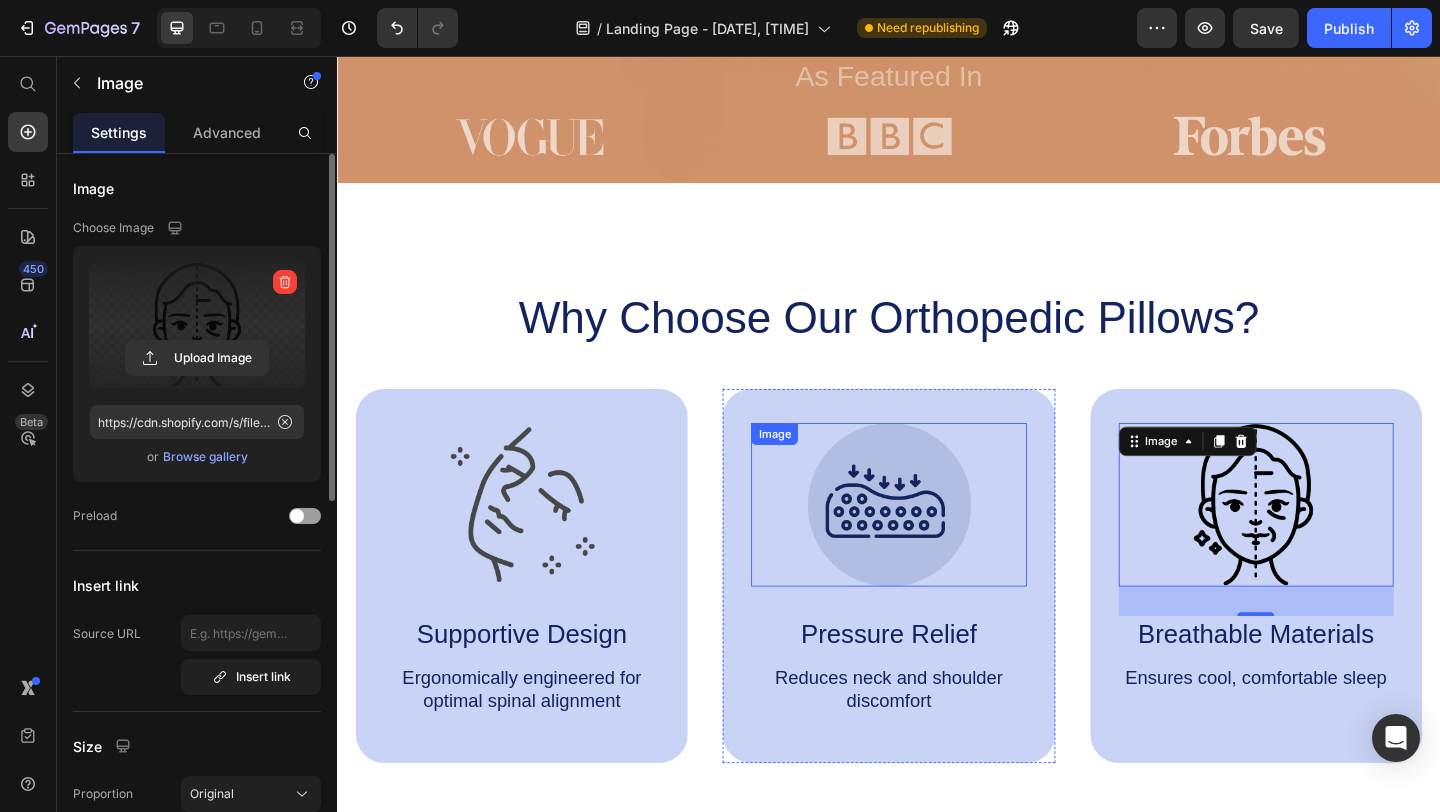 click at bounding box center [936, 544] 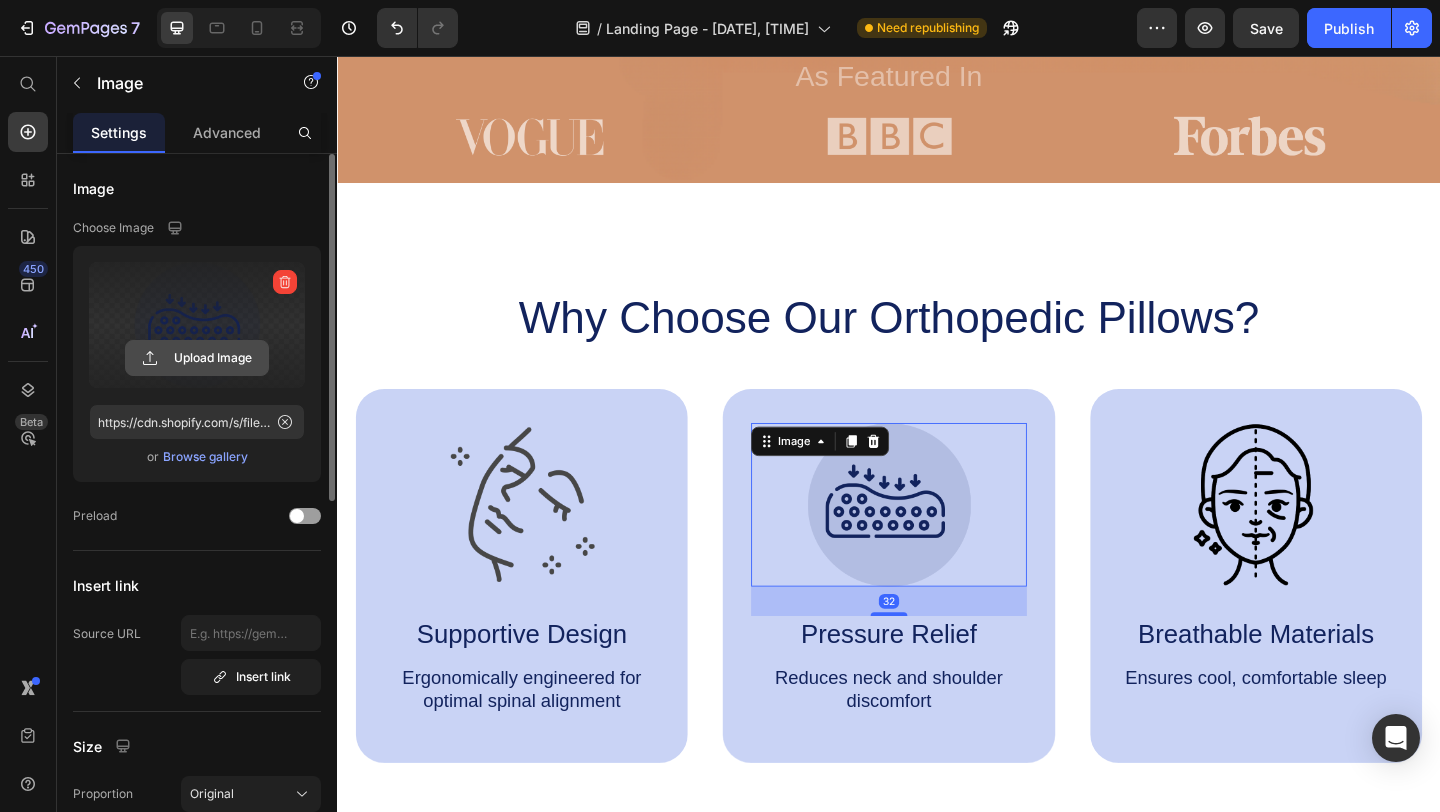 click 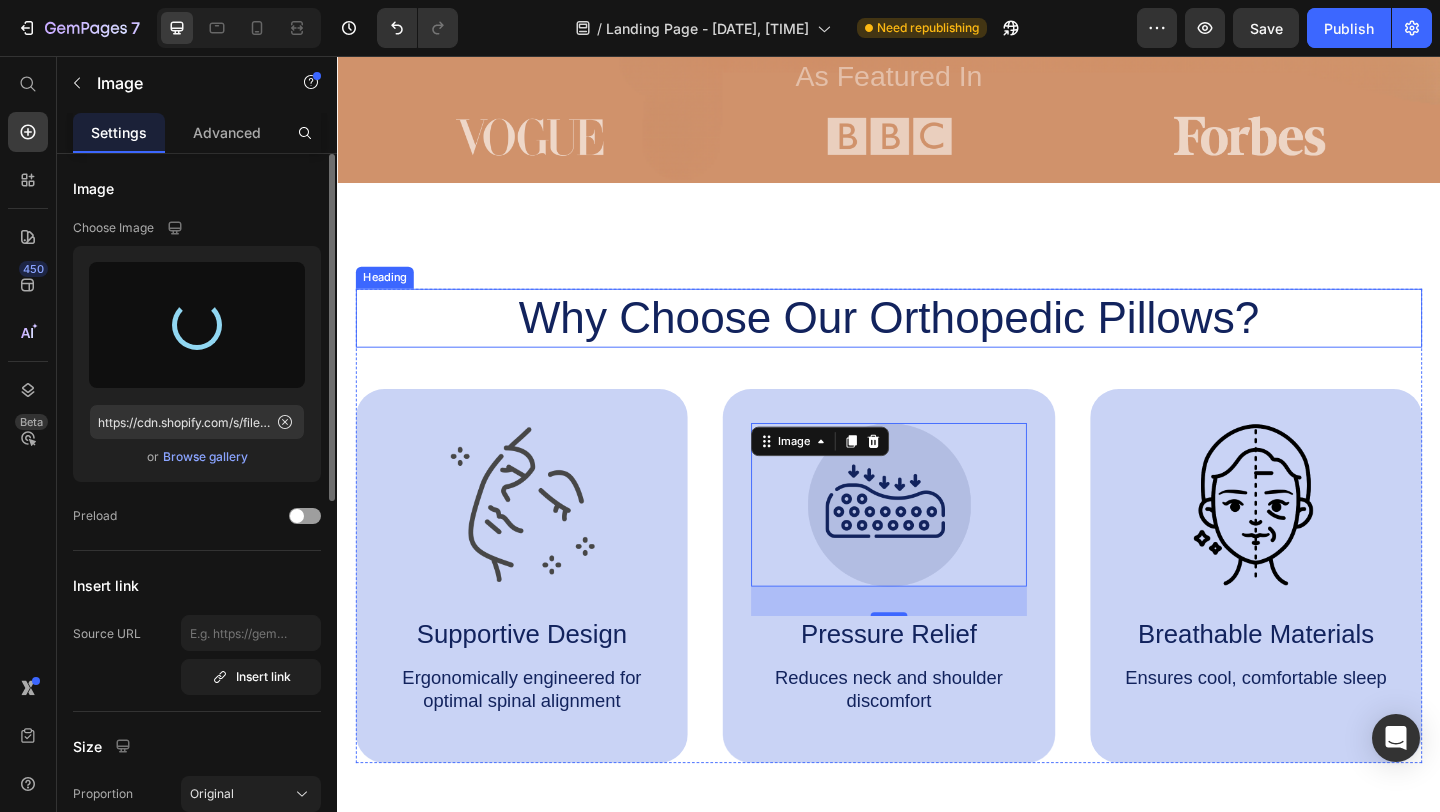 type on "https://cdn.shopify.com/s/files/1/0929/4295/8966/files/gempages_[HASH].png" 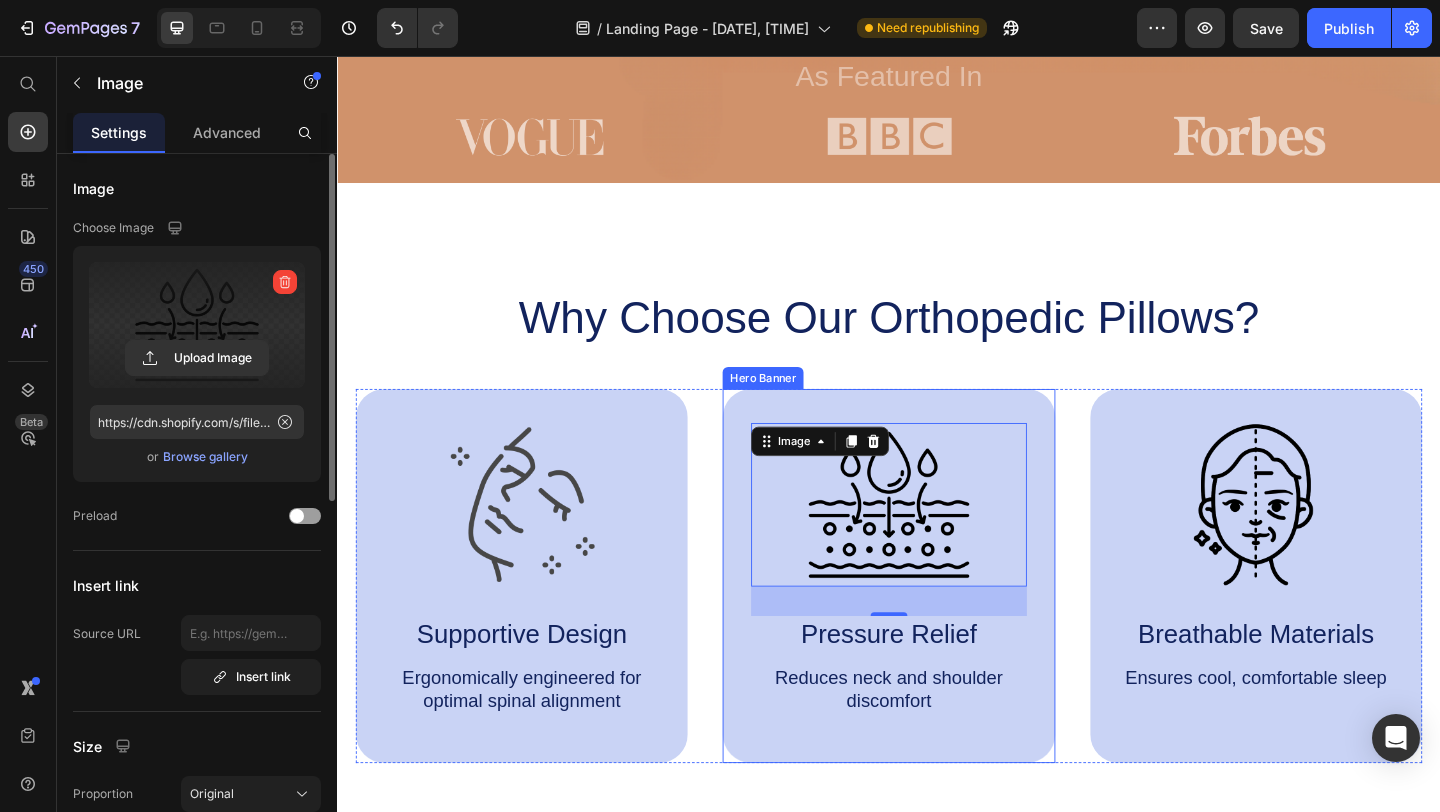 click on "Image   32 Pressure Relief Text Block Reduces neck and shoulder discomfort Text Block" at bounding box center (936, 621) 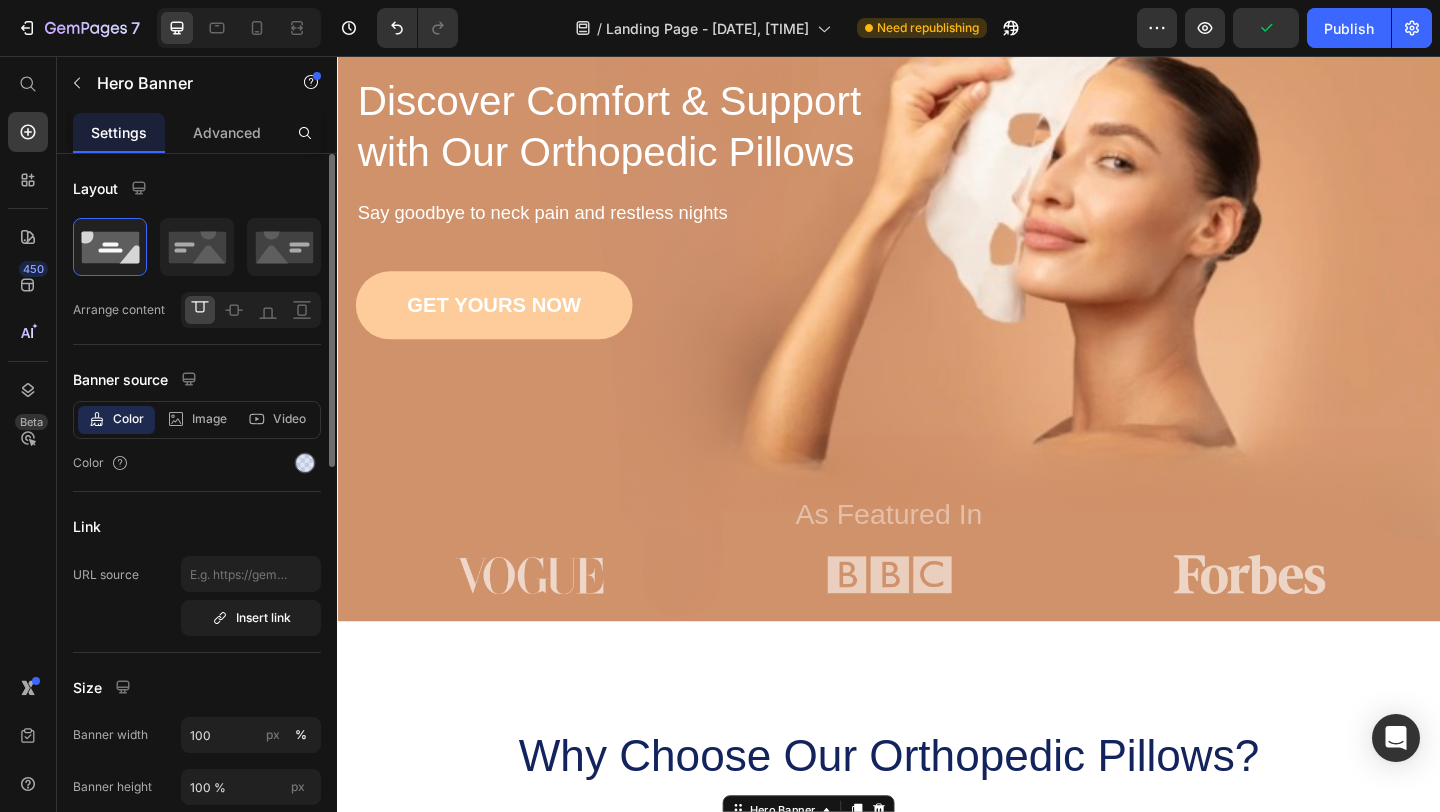 scroll, scrollTop: 0, scrollLeft: 0, axis: both 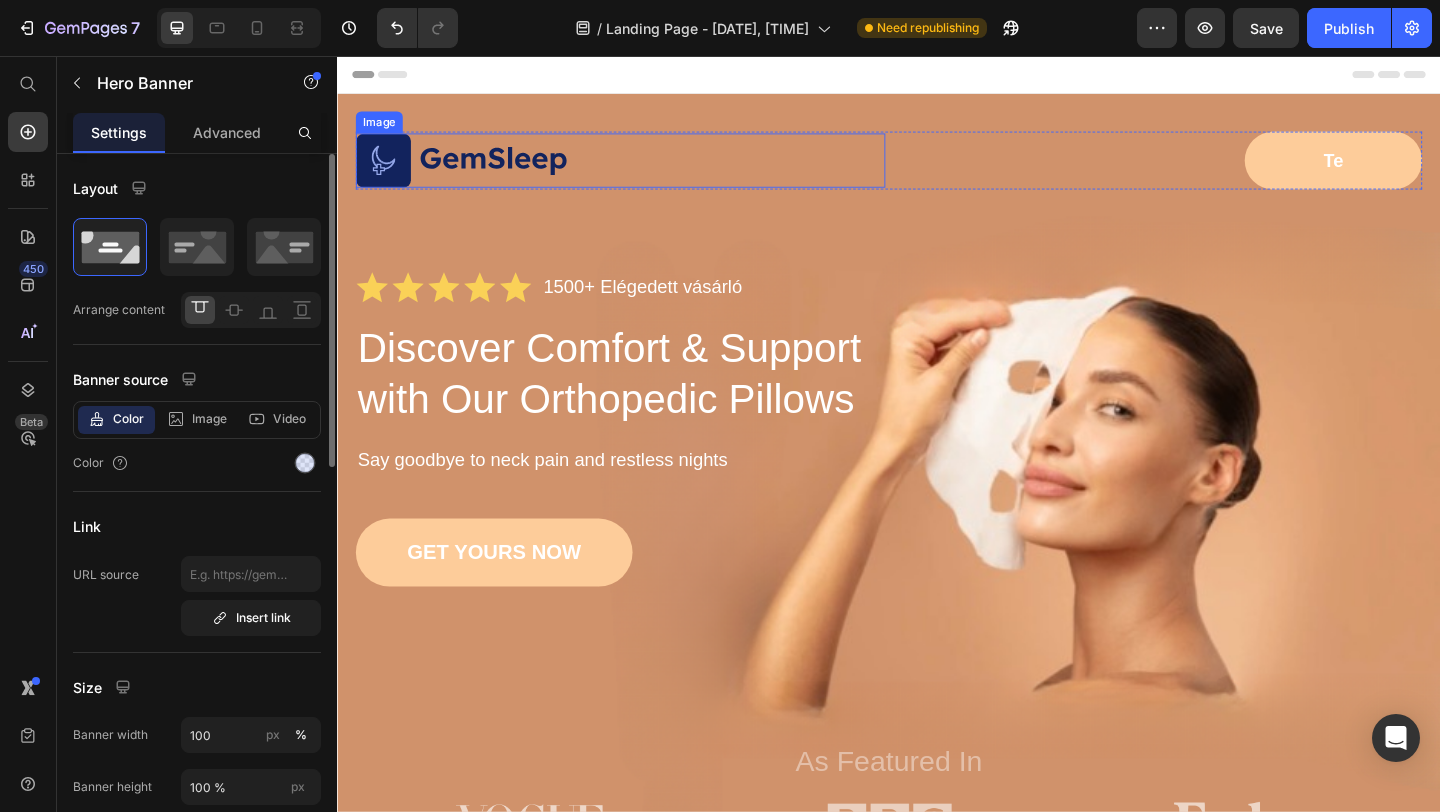 click at bounding box center (645, 170) 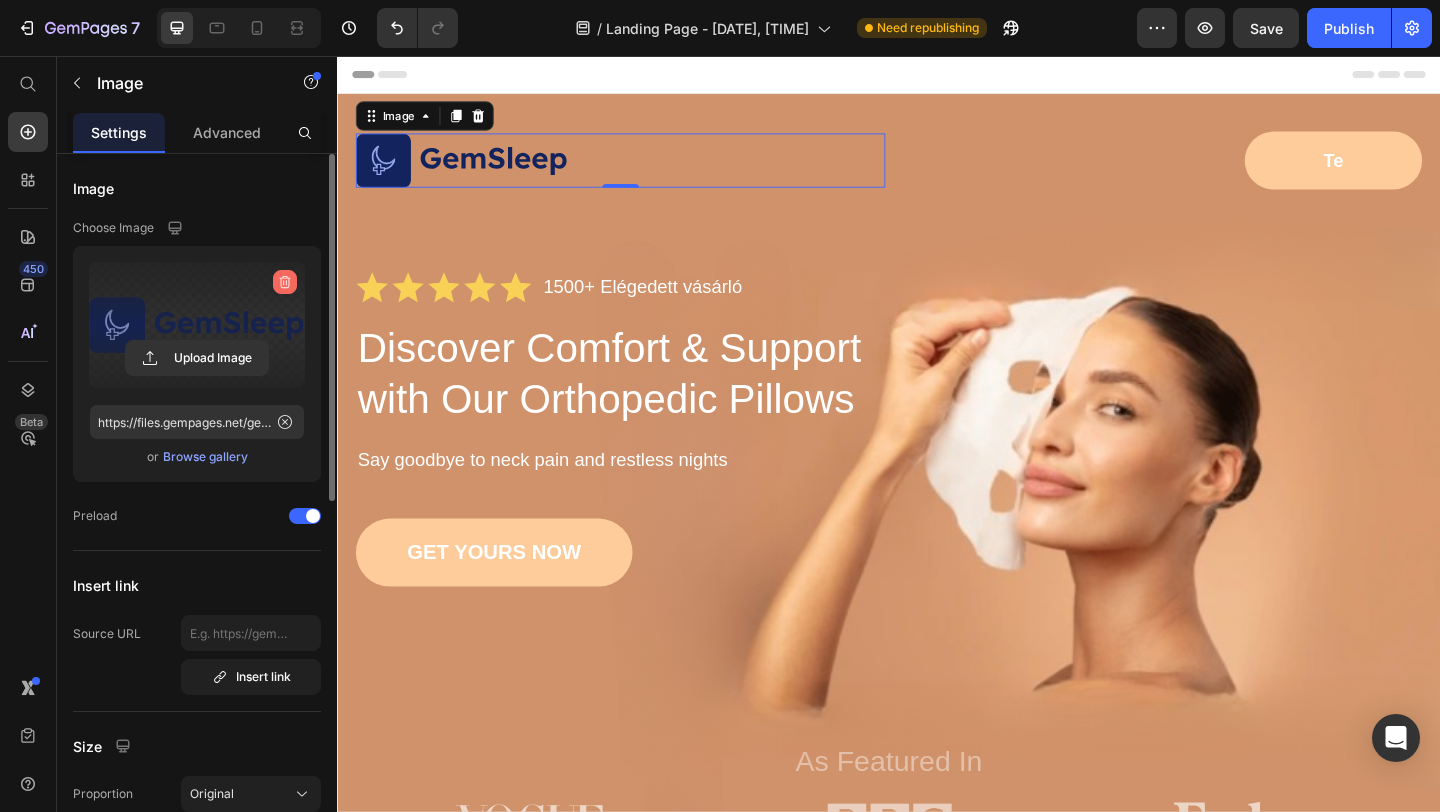 click 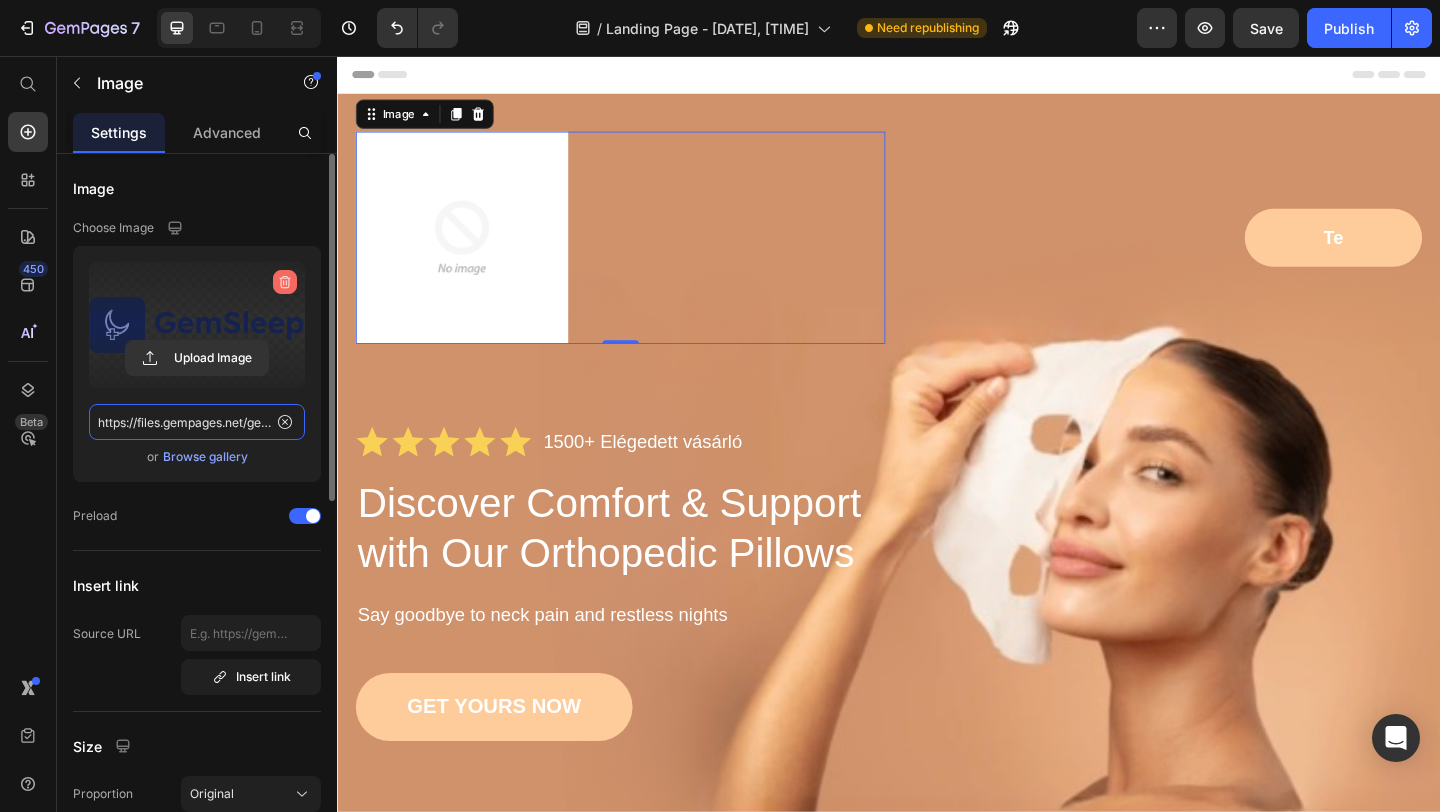 type 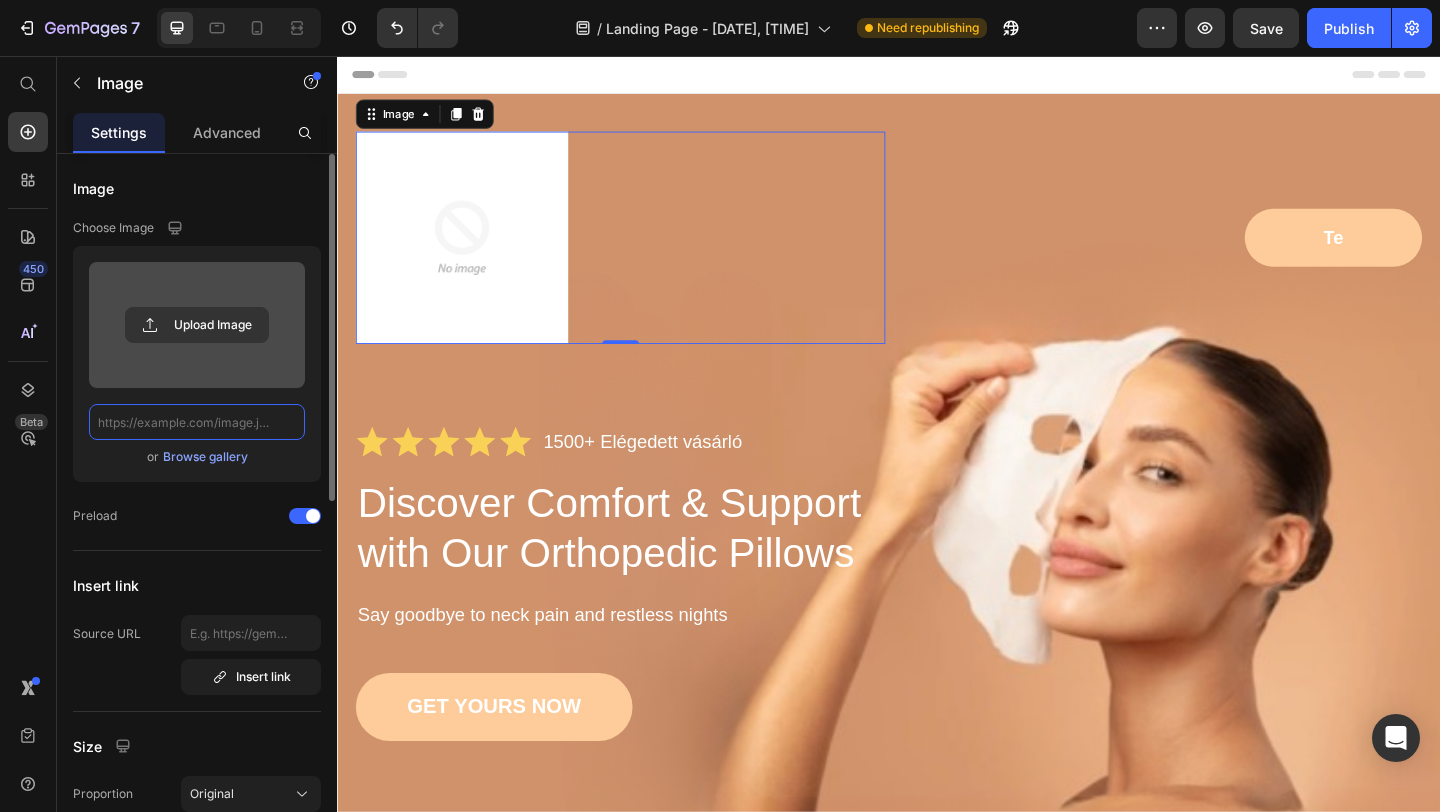 scroll, scrollTop: 0, scrollLeft: 0, axis: both 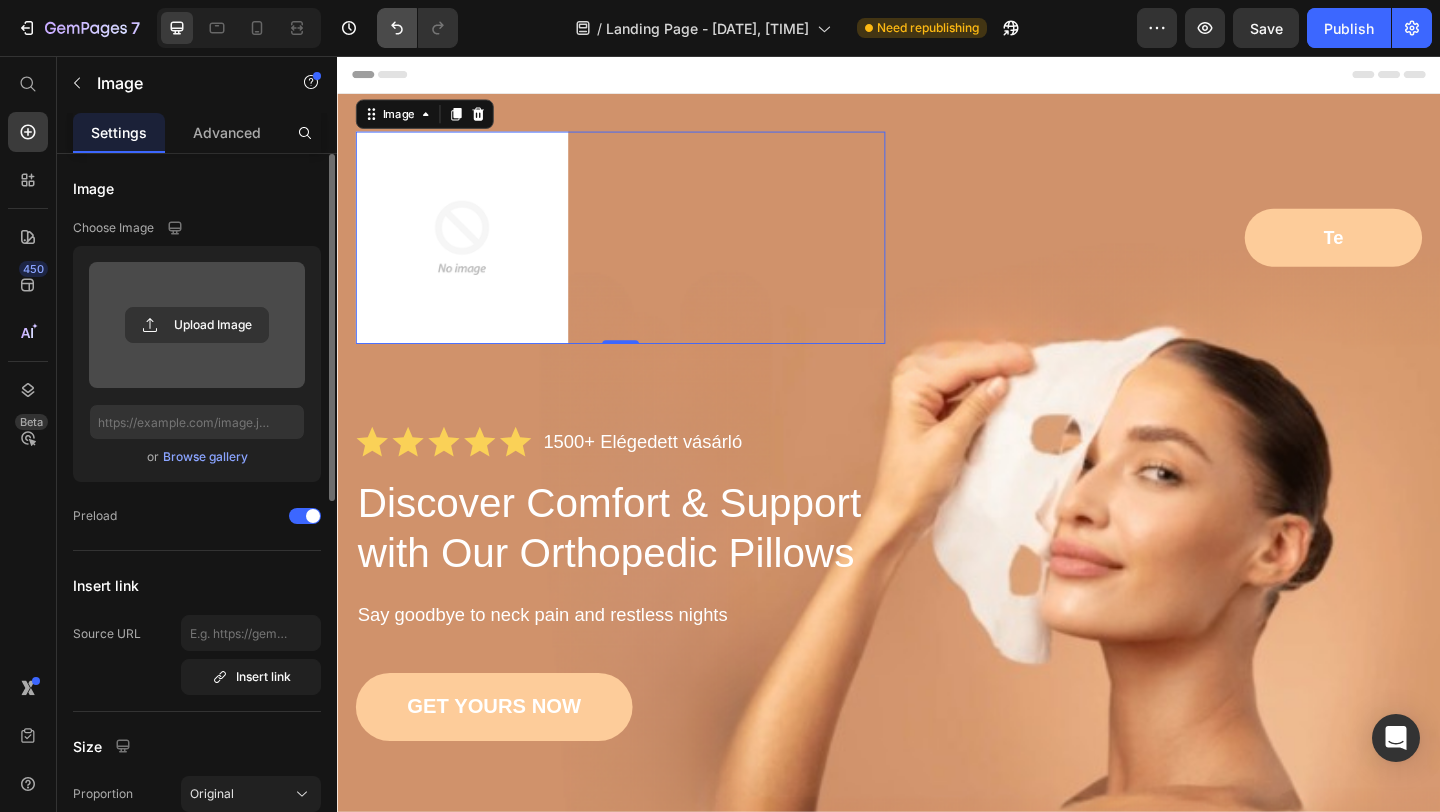 click 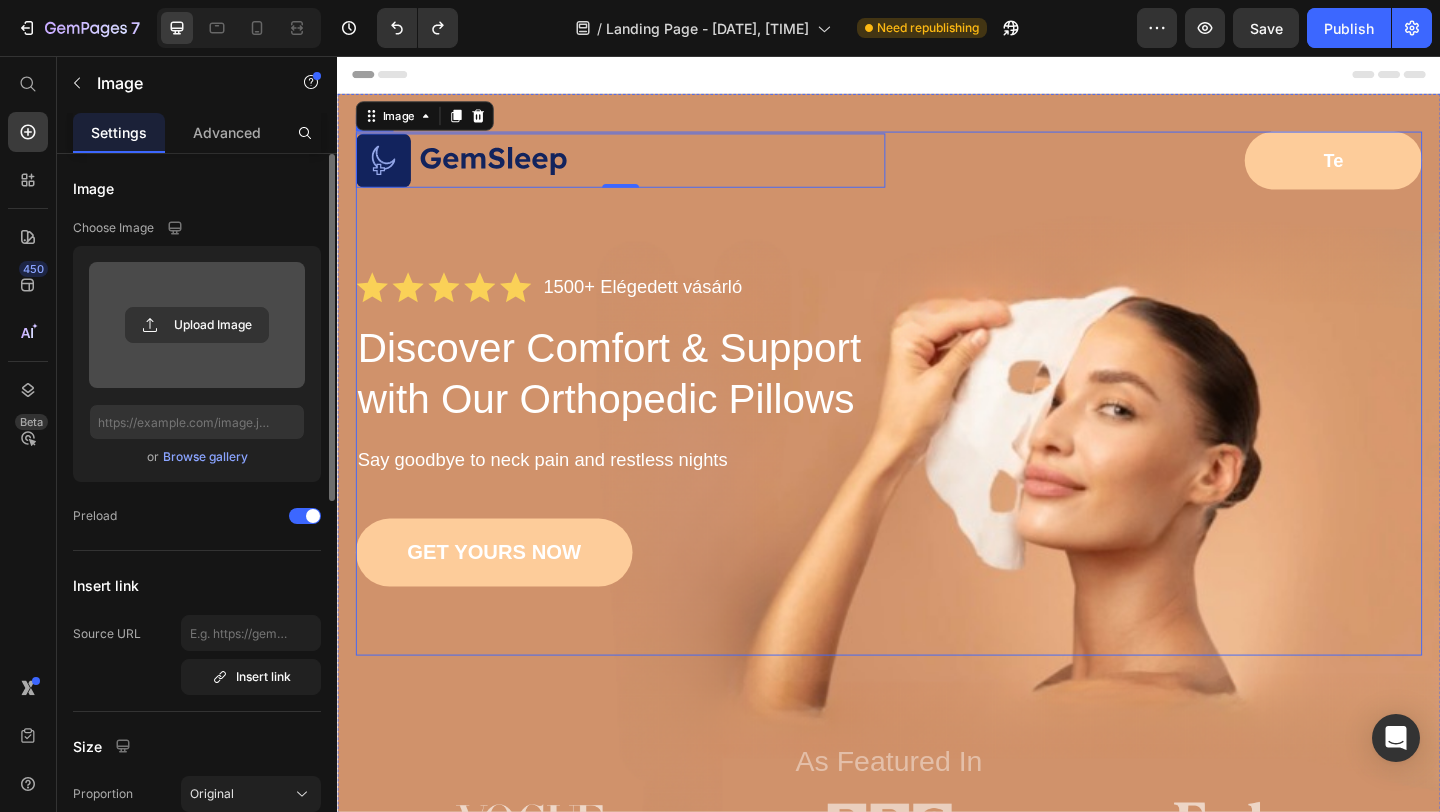 click on "Image   0 Te Button Row
Icon
Icon
Icon
Icon
Icon Icon List 1500+ Elégedett vásárló Text Block Row Discover Comfort & Support with Our Orthopedic Pillows Heading Say goodbye to neck pain and restless nights Text Block GET YOURS NOW Button As Featured In Text Block" at bounding box center (937, 423) 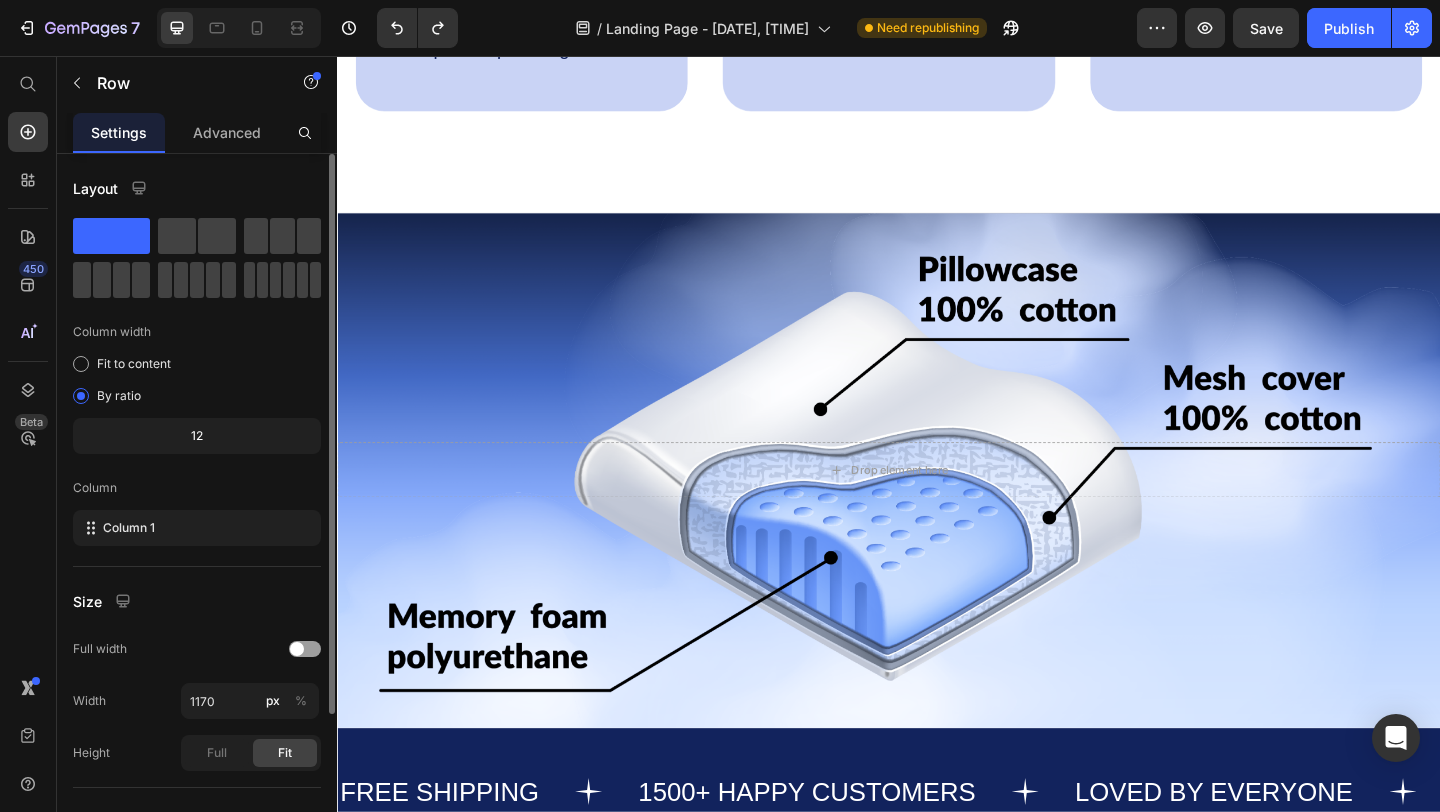 scroll, scrollTop: 1458, scrollLeft: 0, axis: vertical 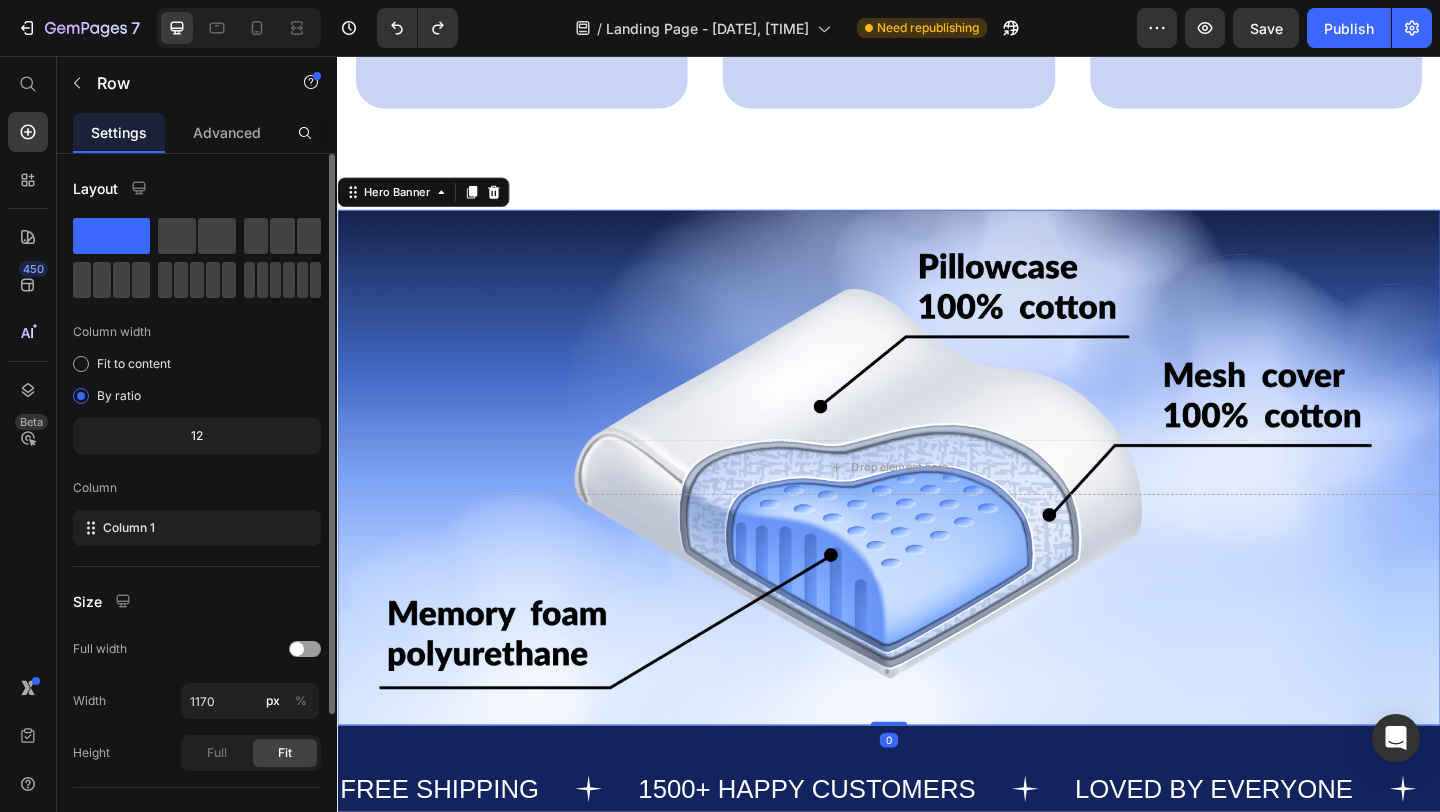 click at bounding box center [937, 503] 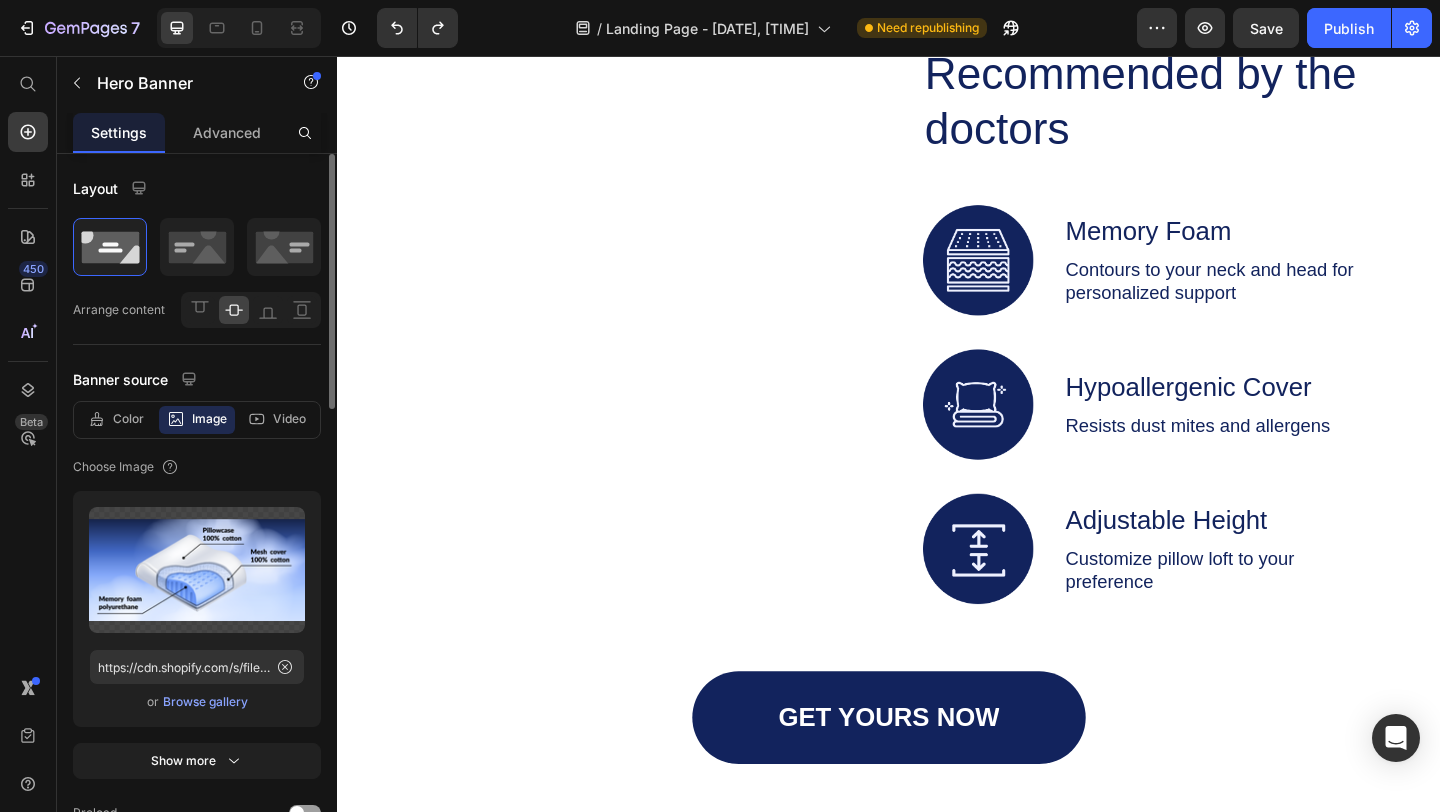 scroll, scrollTop: 3448, scrollLeft: 0, axis: vertical 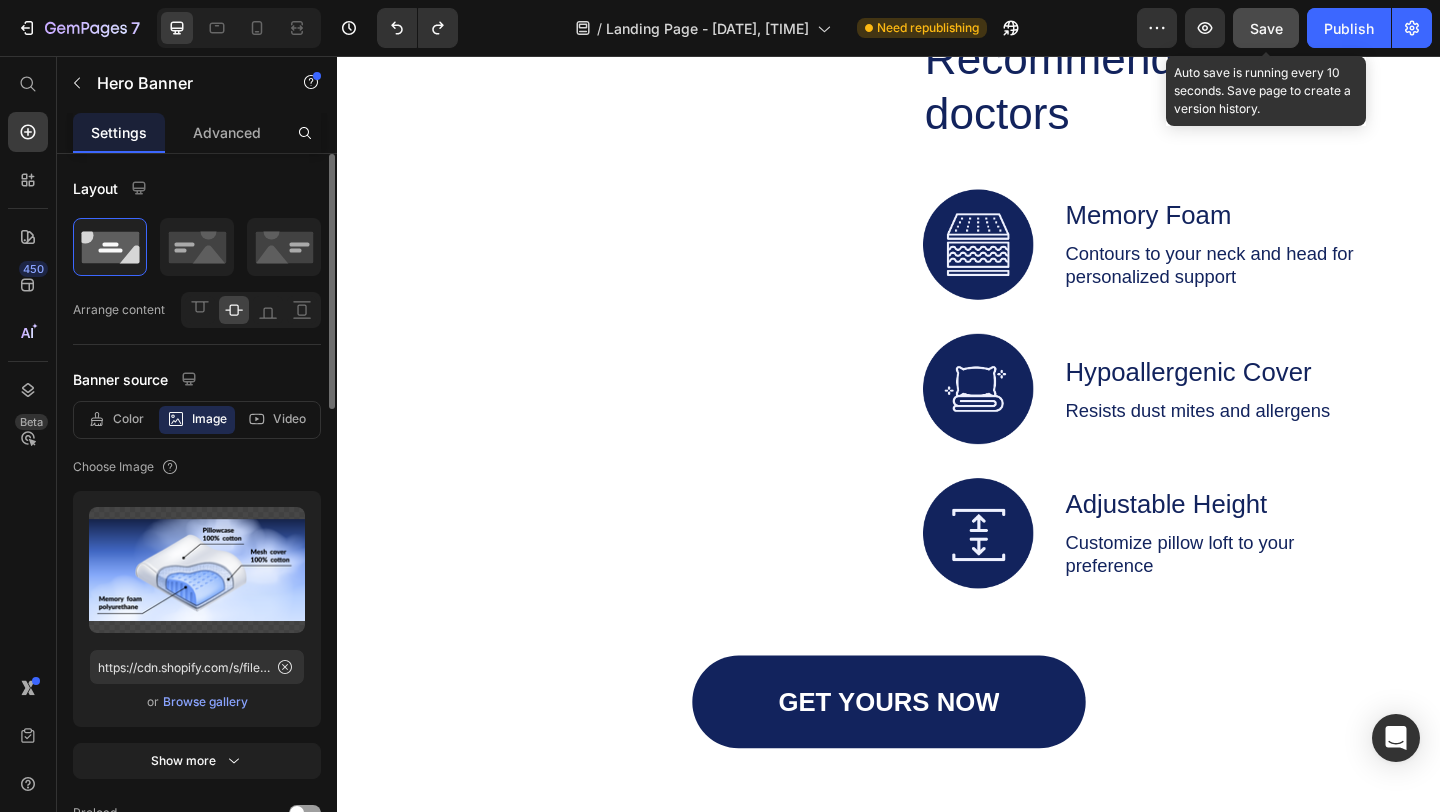 click on "Save" at bounding box center (1266, 28) 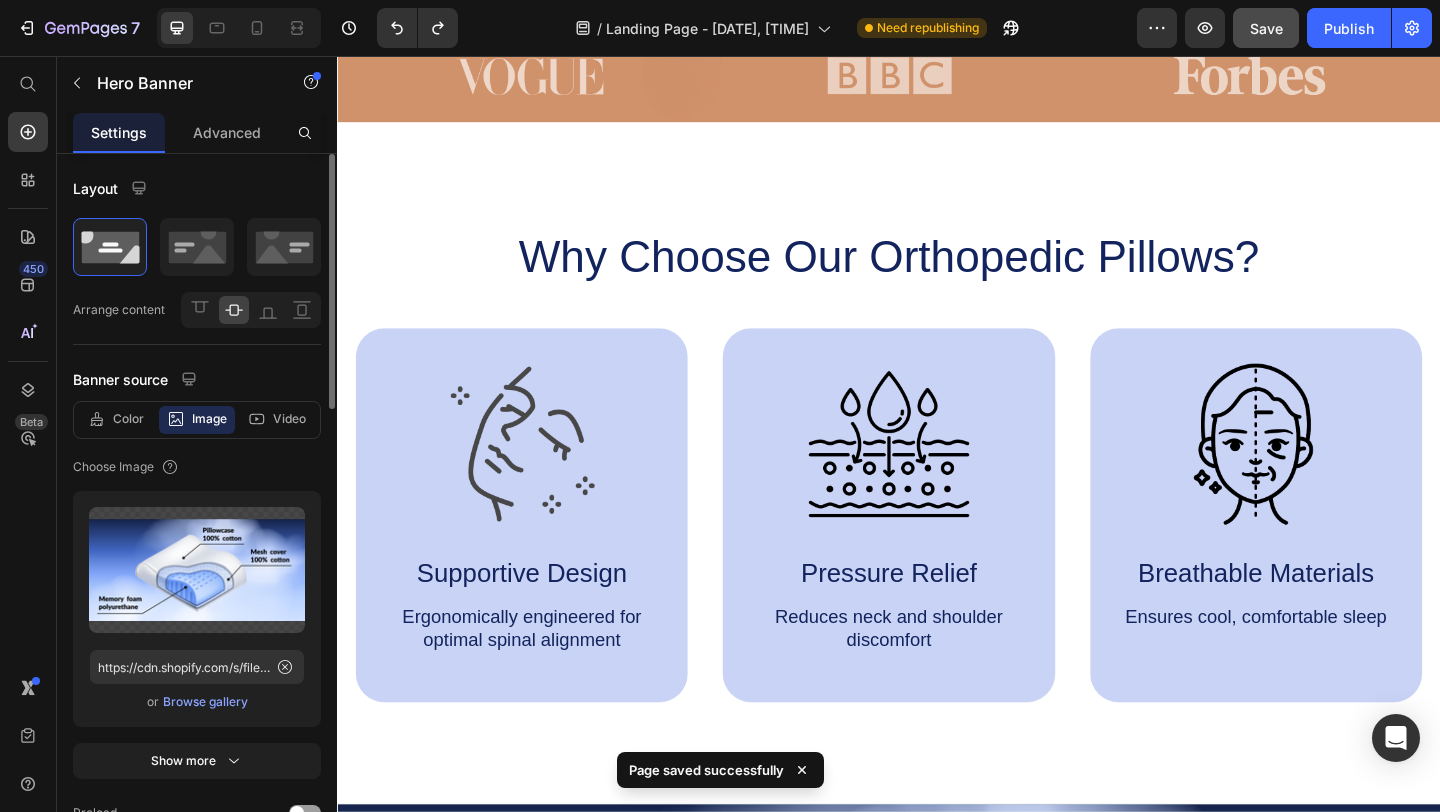 scroll, scrollTop: 807, scrollLeft: 0, axis: vertical 